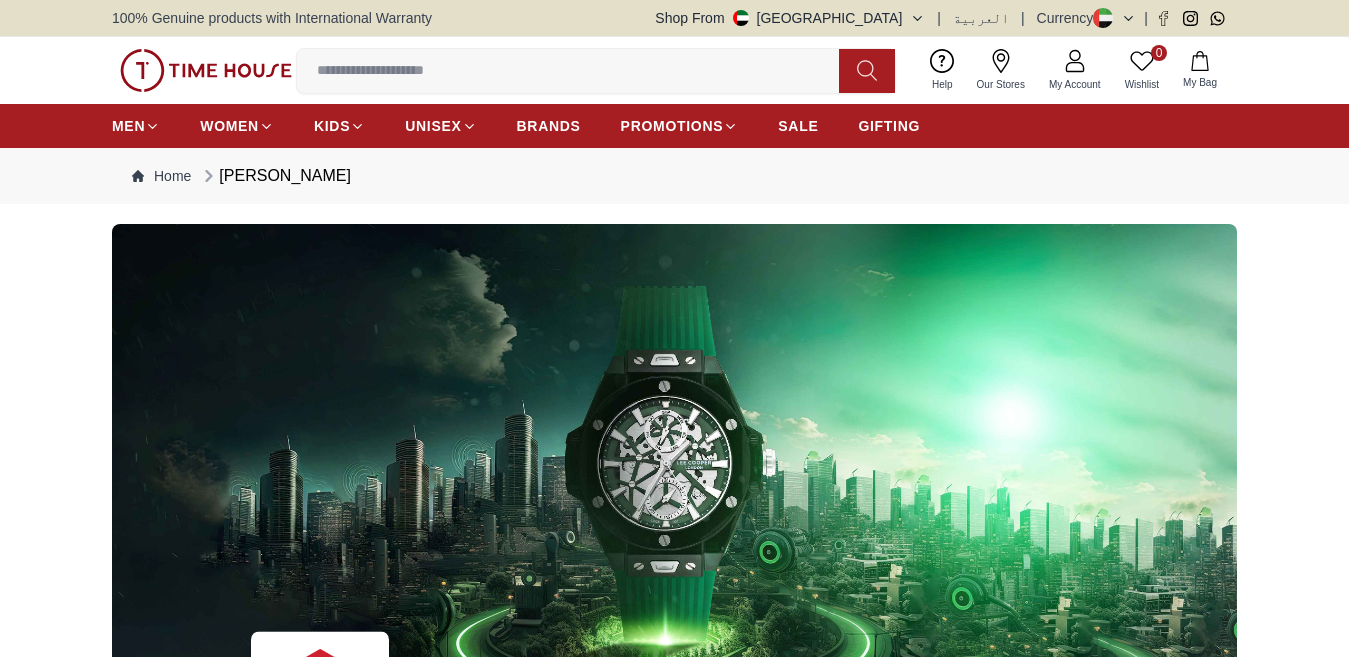 scroll, scrollTop: 0, scrollLeft: 0, axis: both 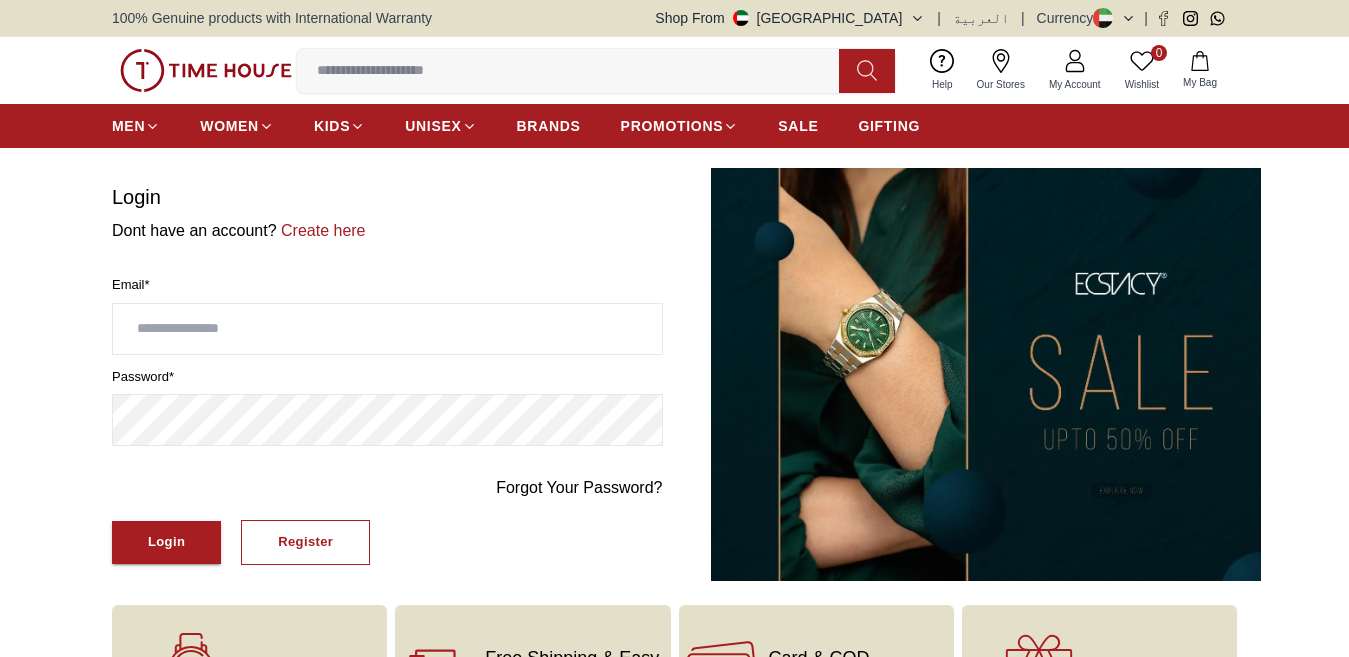 click at bounding box center (387, 329) 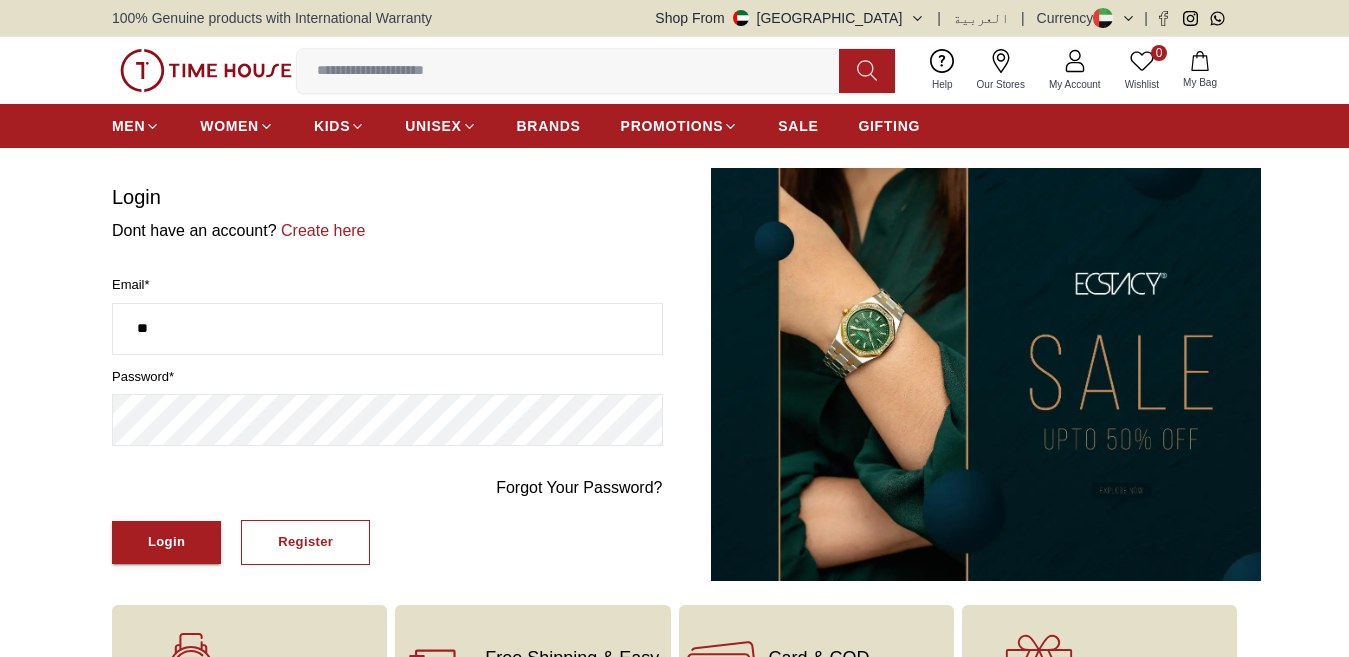 click on "**" at bounding box center [387, 329] 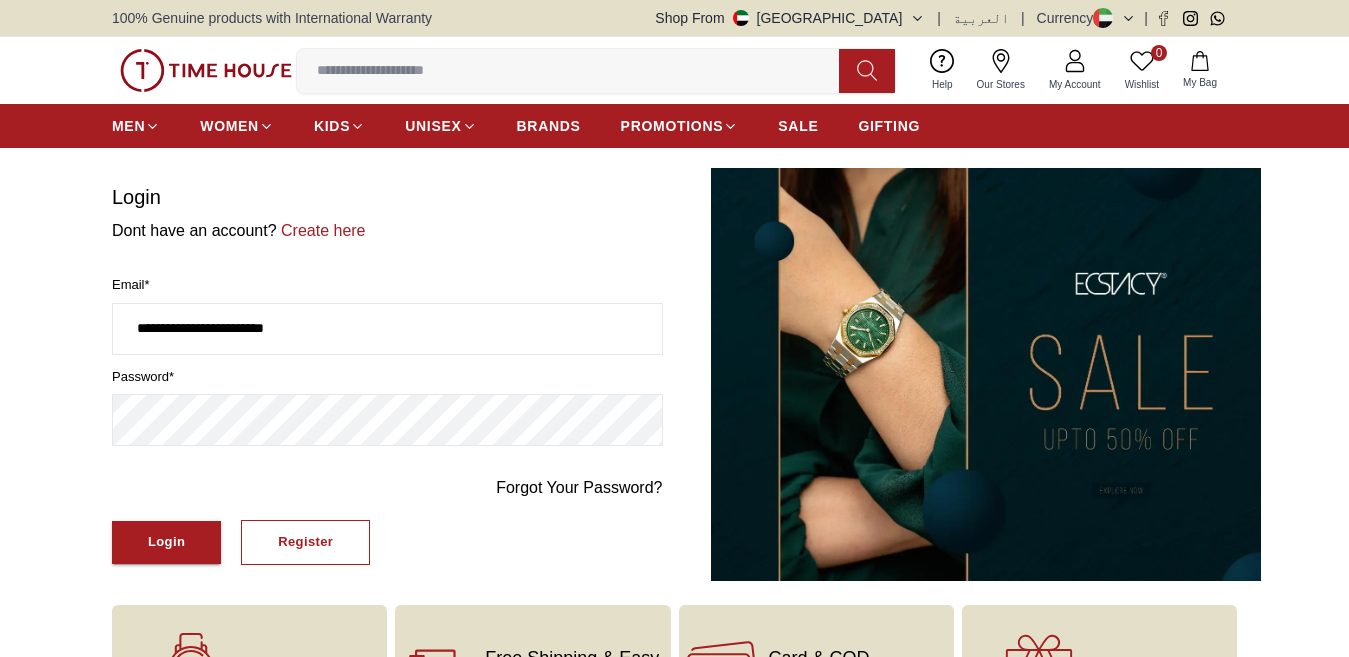 type on "**********" 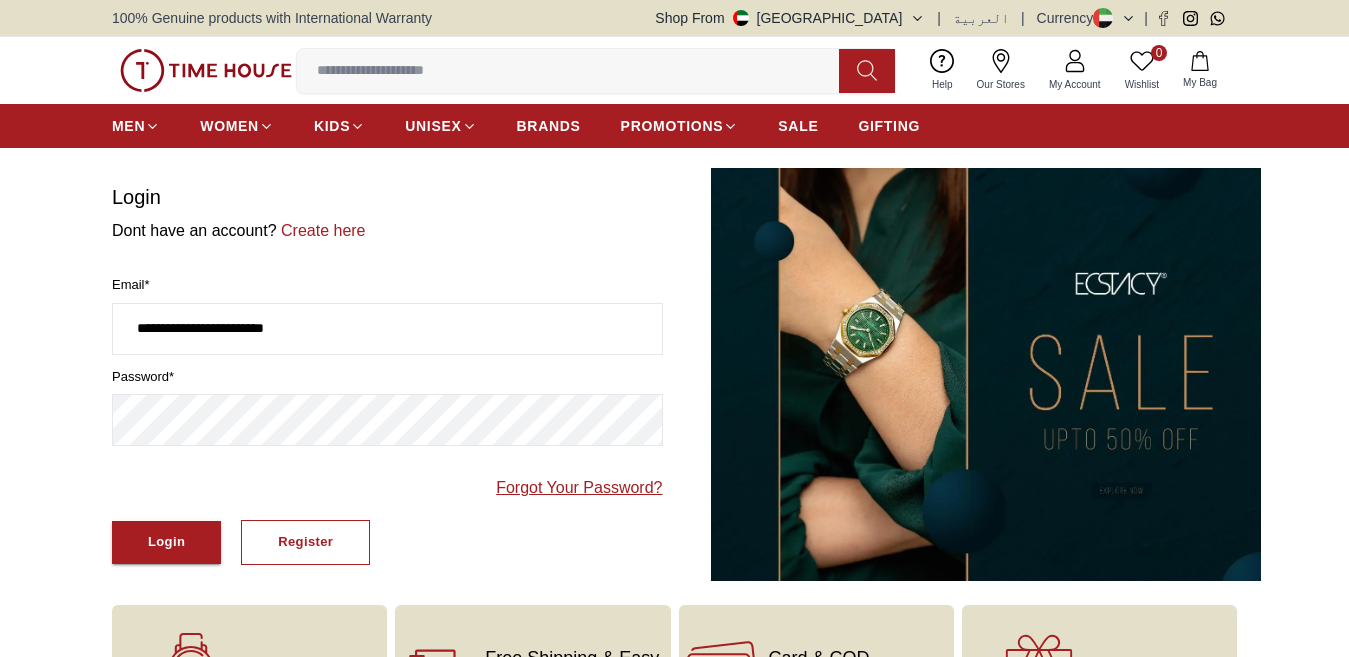 click on "Forgot Your Password?" at bounding box center [579, 488] 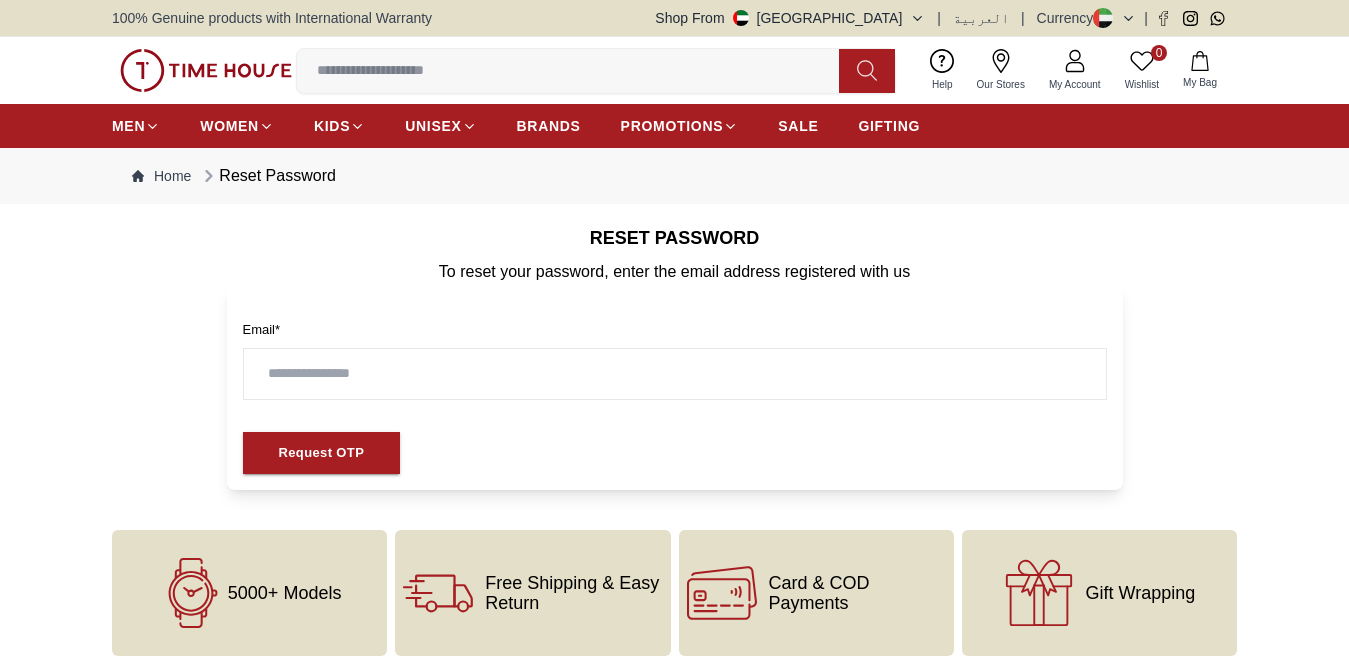 click at bounding box center [675, 374] 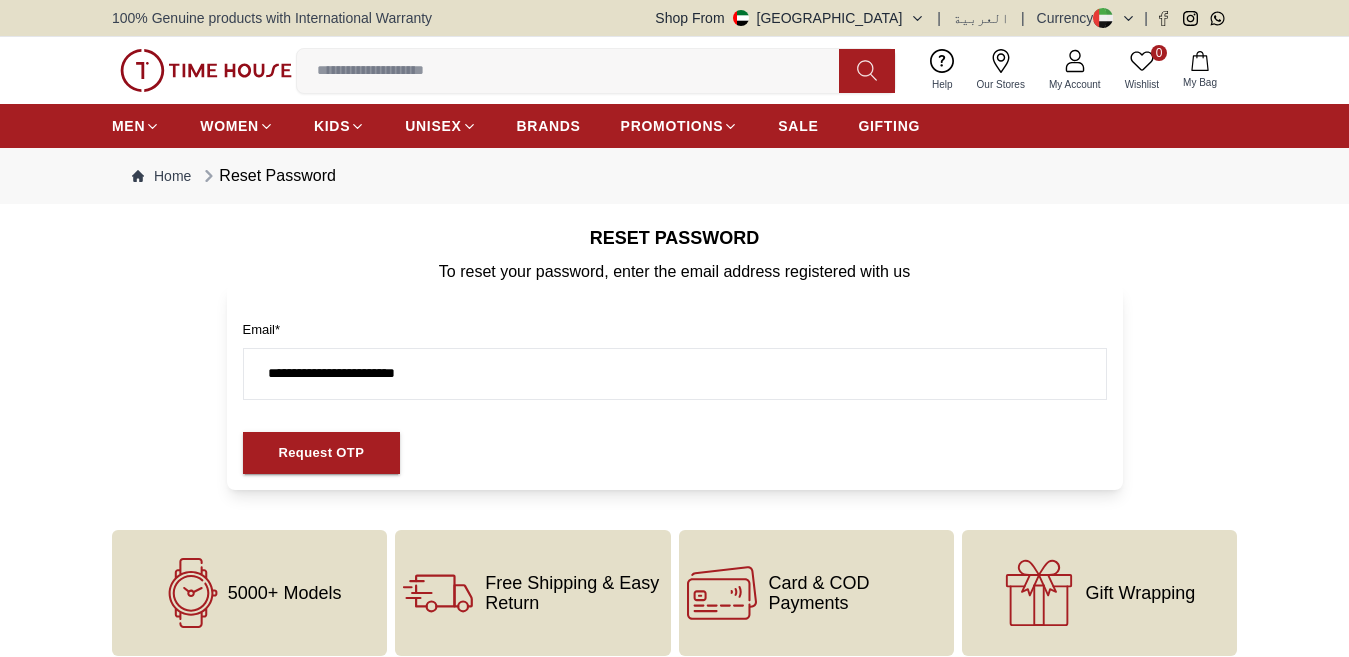 type on "**********" 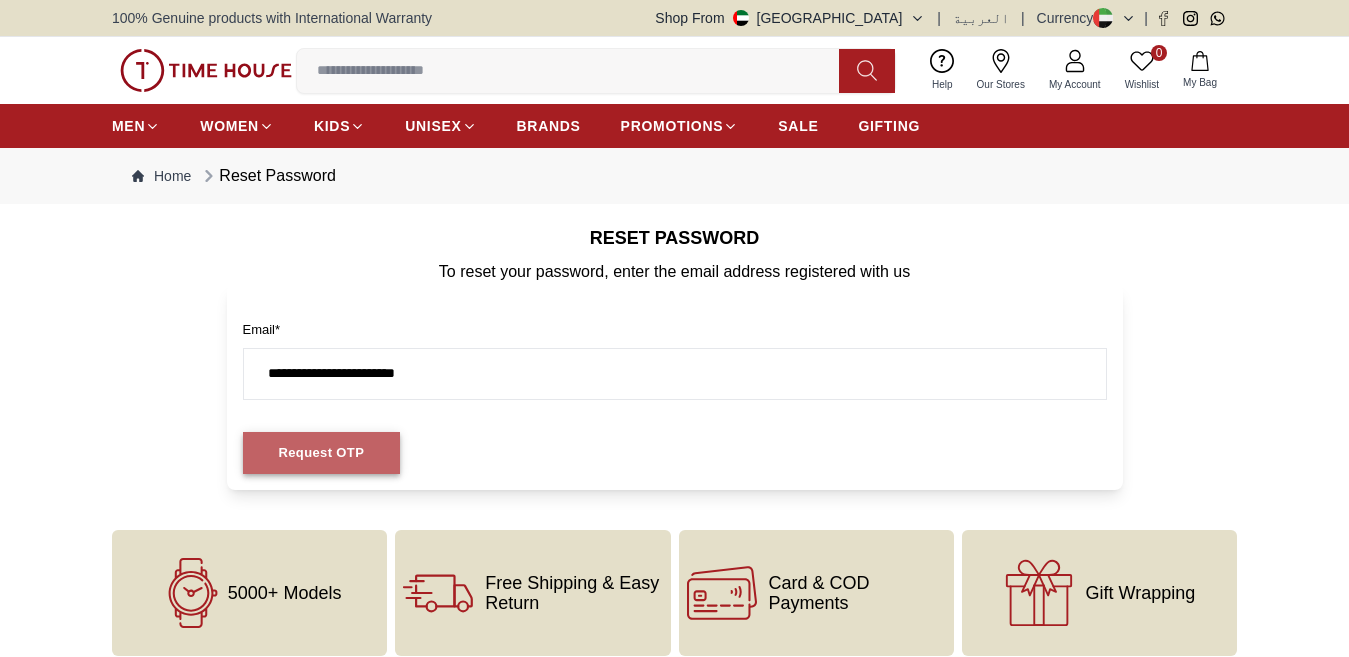 click on "Request OTP" at bounding box center [322, 453] 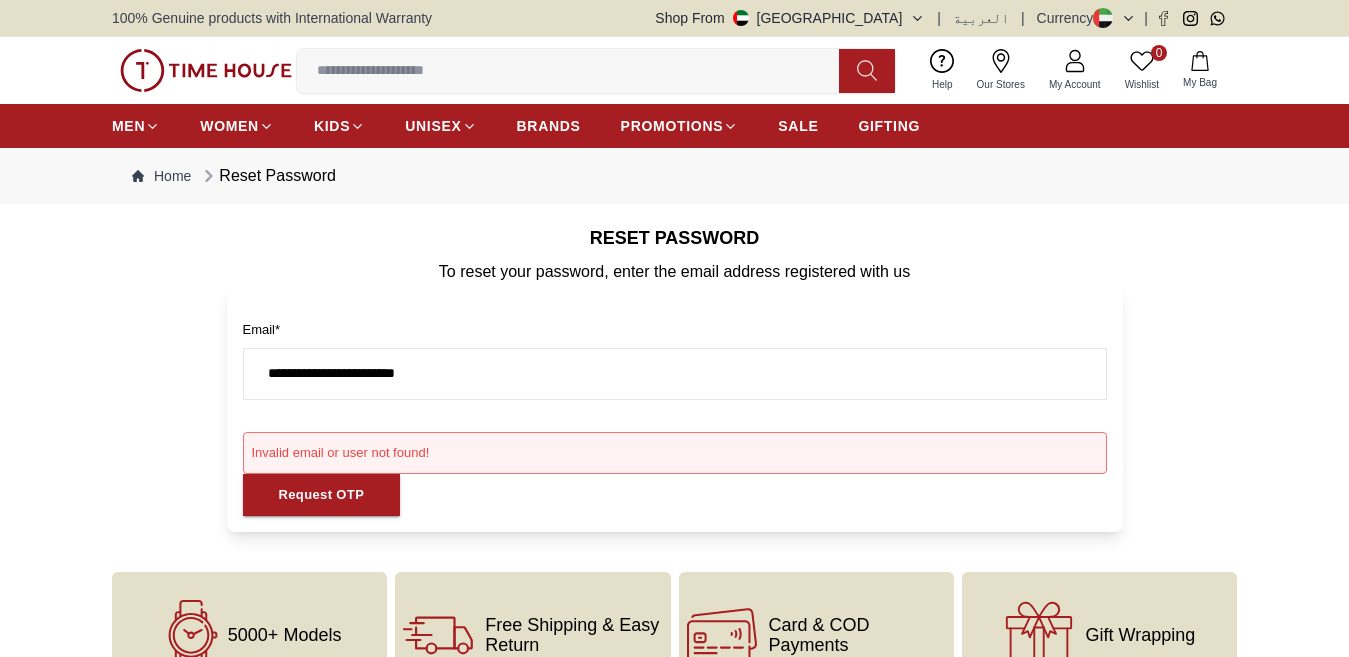 click on "Invalid email or user not found!" at bounding box center (675, 453) 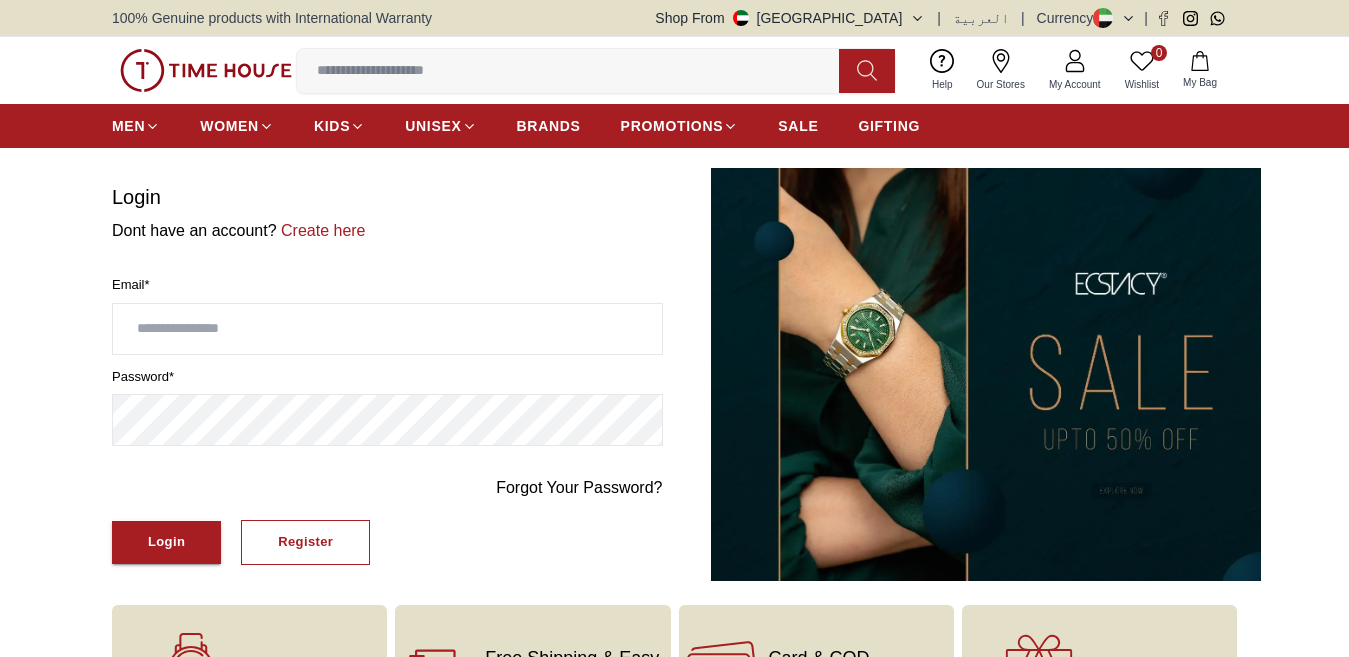 drag, startPoint x: 36, startPoint y: 655, endPoint x: 0, endPoint y: 696, distance: 54.56189 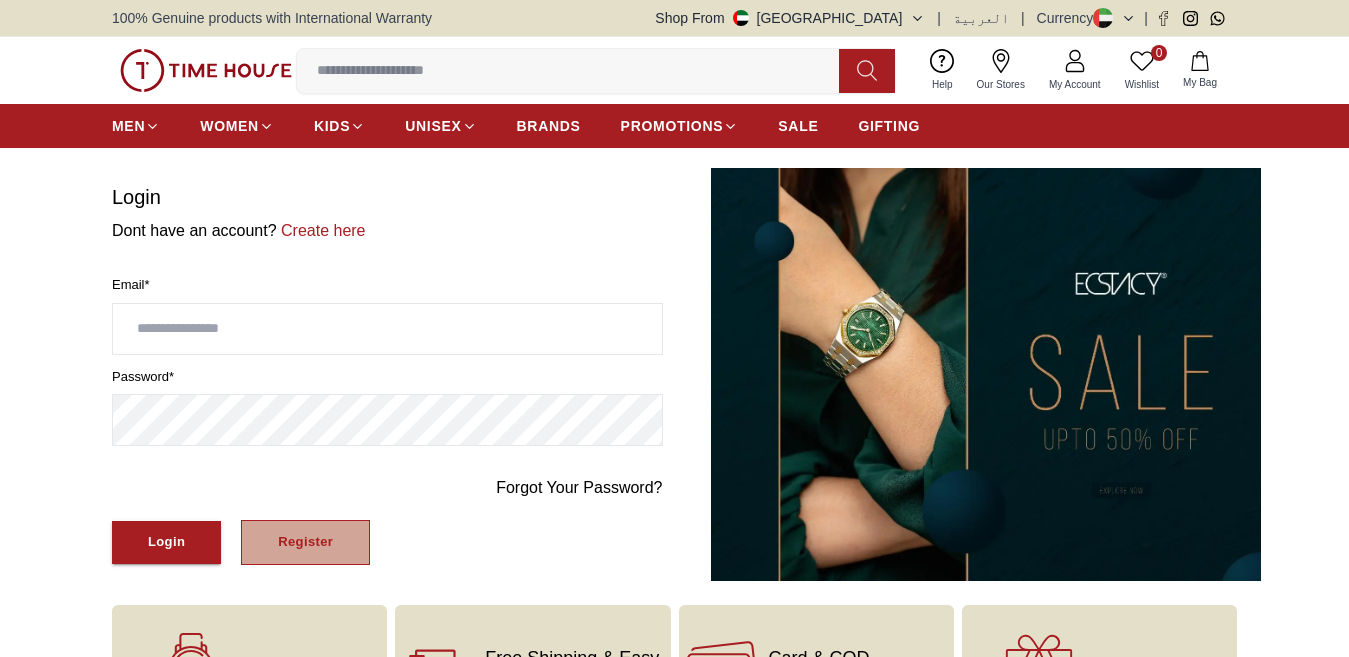 click on "Register" at bounding box center (305, 542) 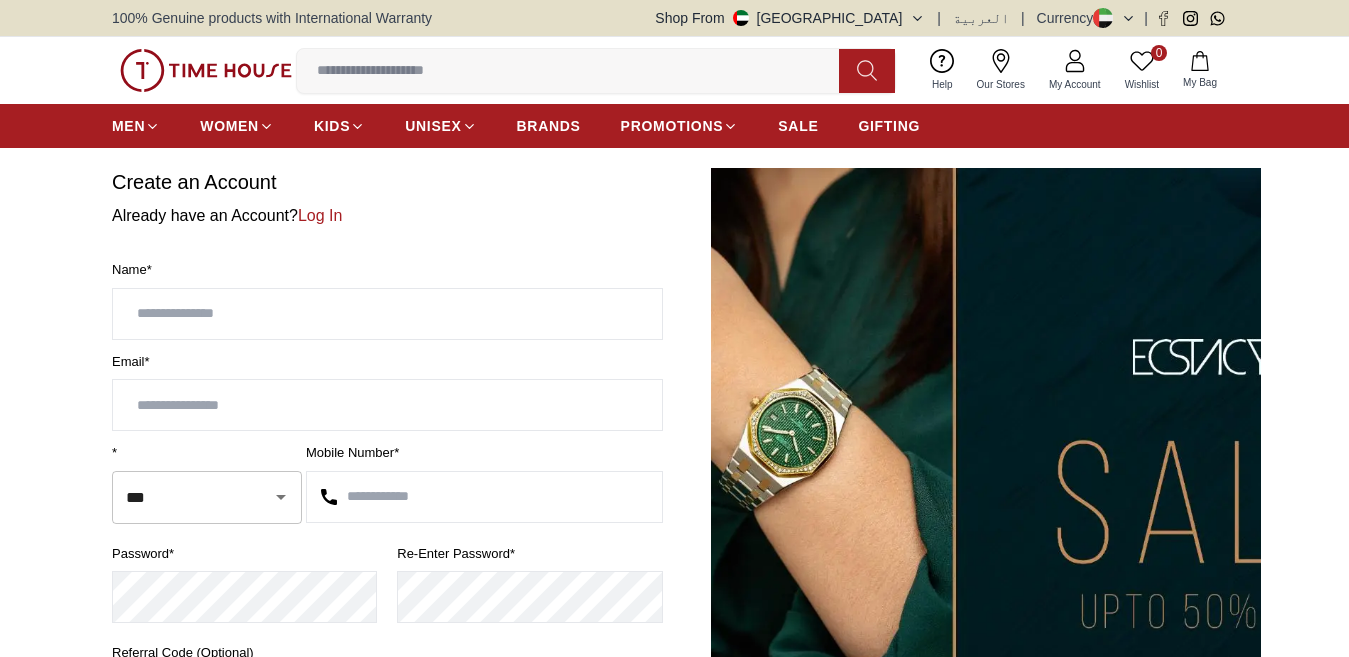 click at bounding box center (387, 314) 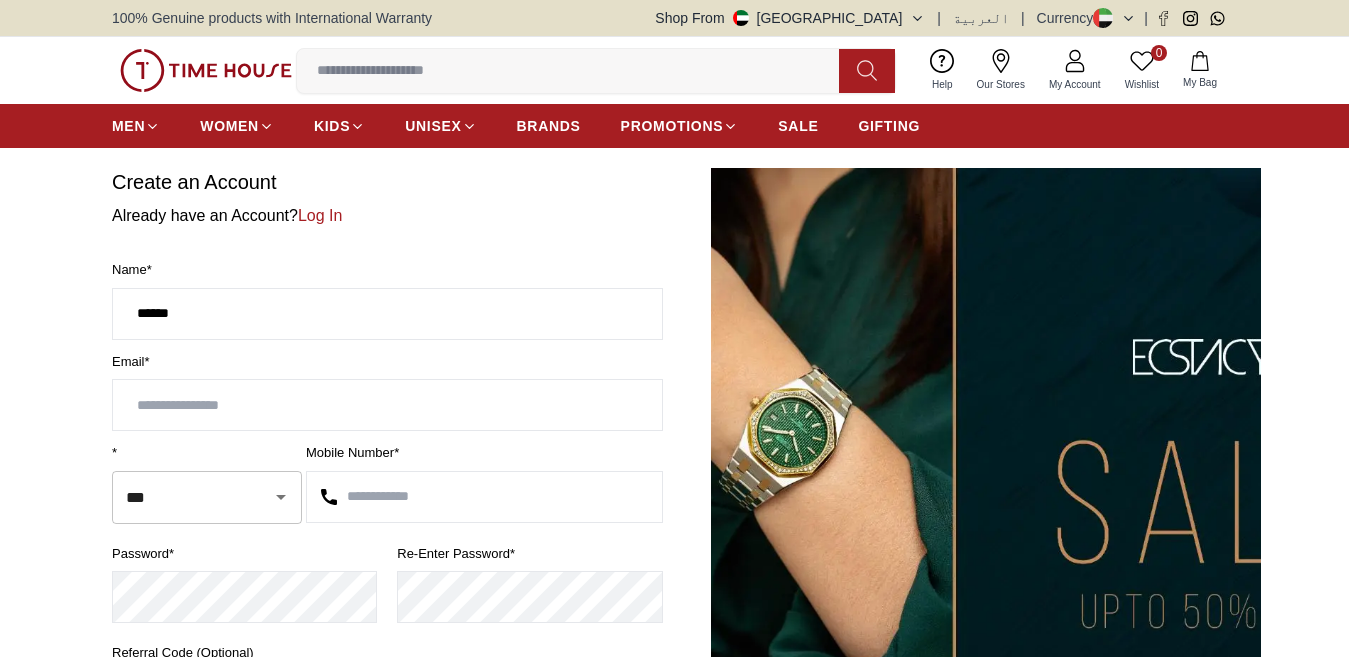 type on "******" 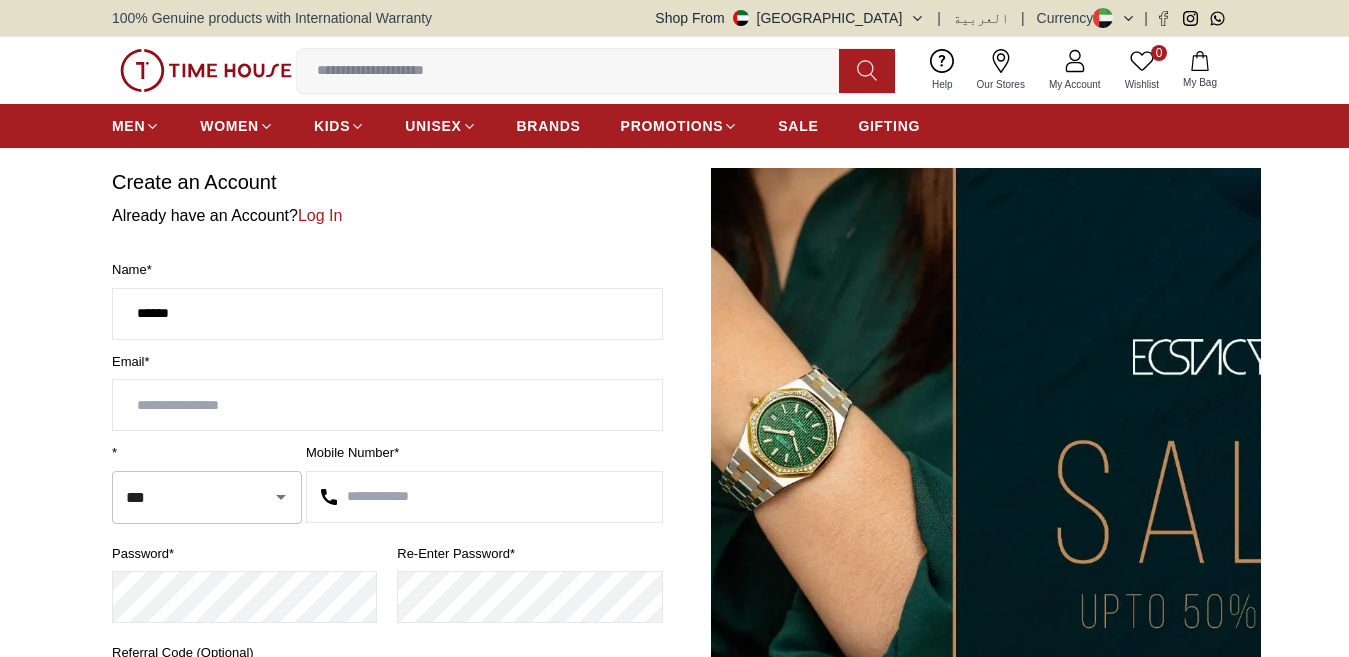 click at bounding box center [387, 405] 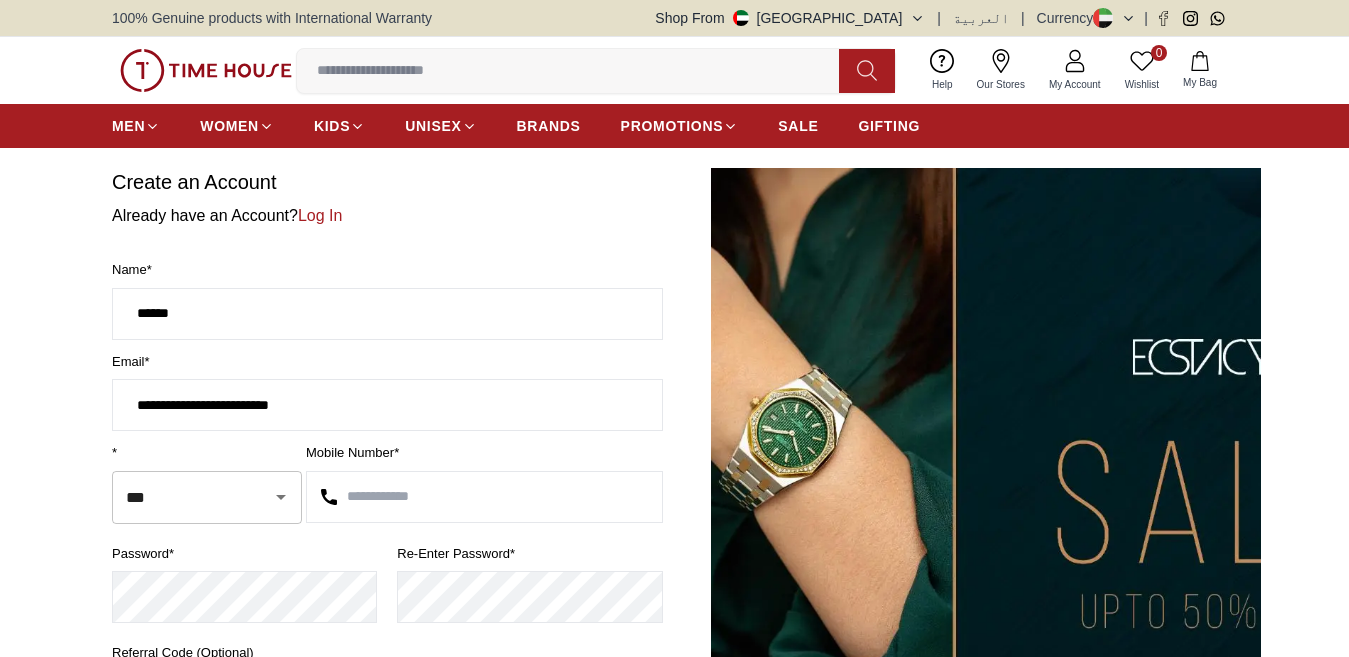 type on "**********" 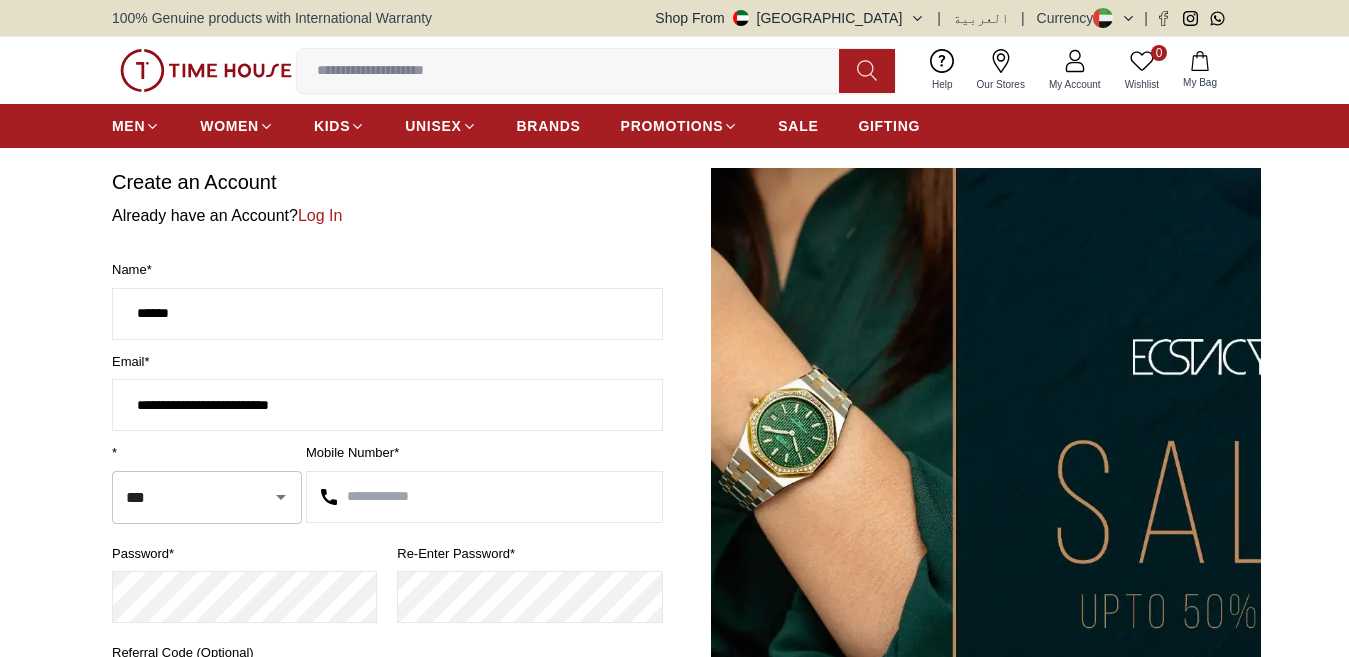 click at bounding box center (484, 497) 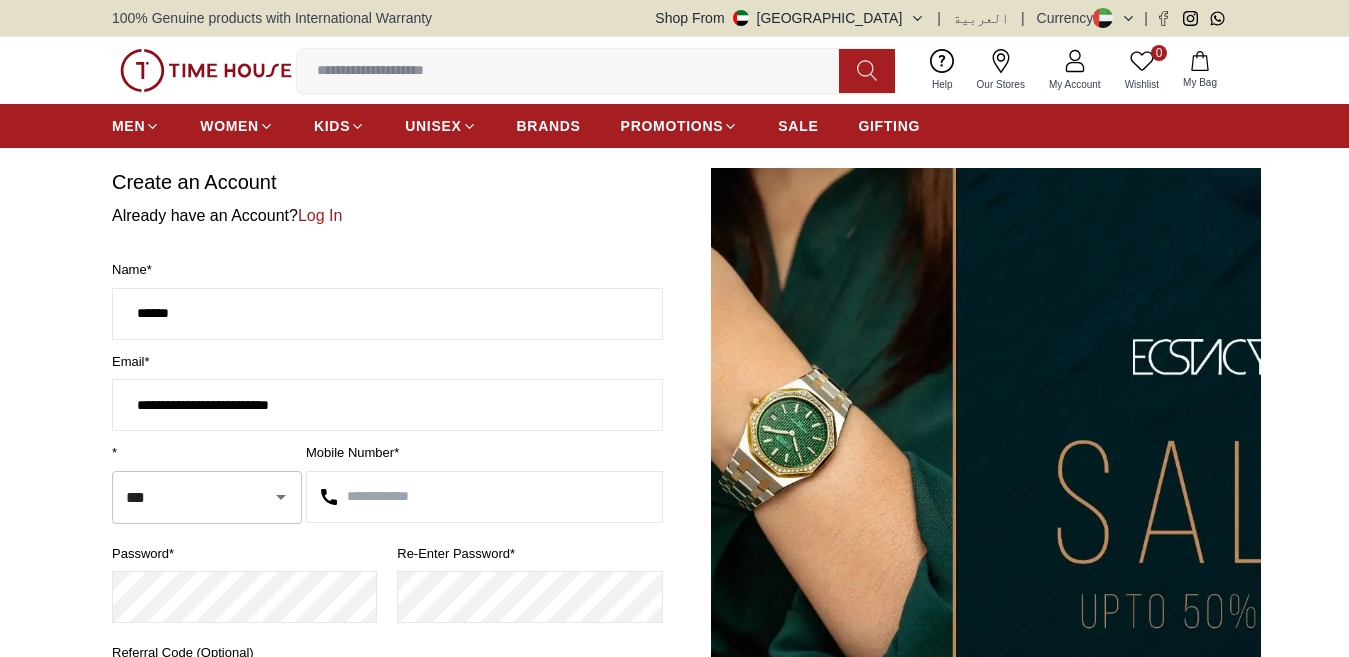 type on "*" 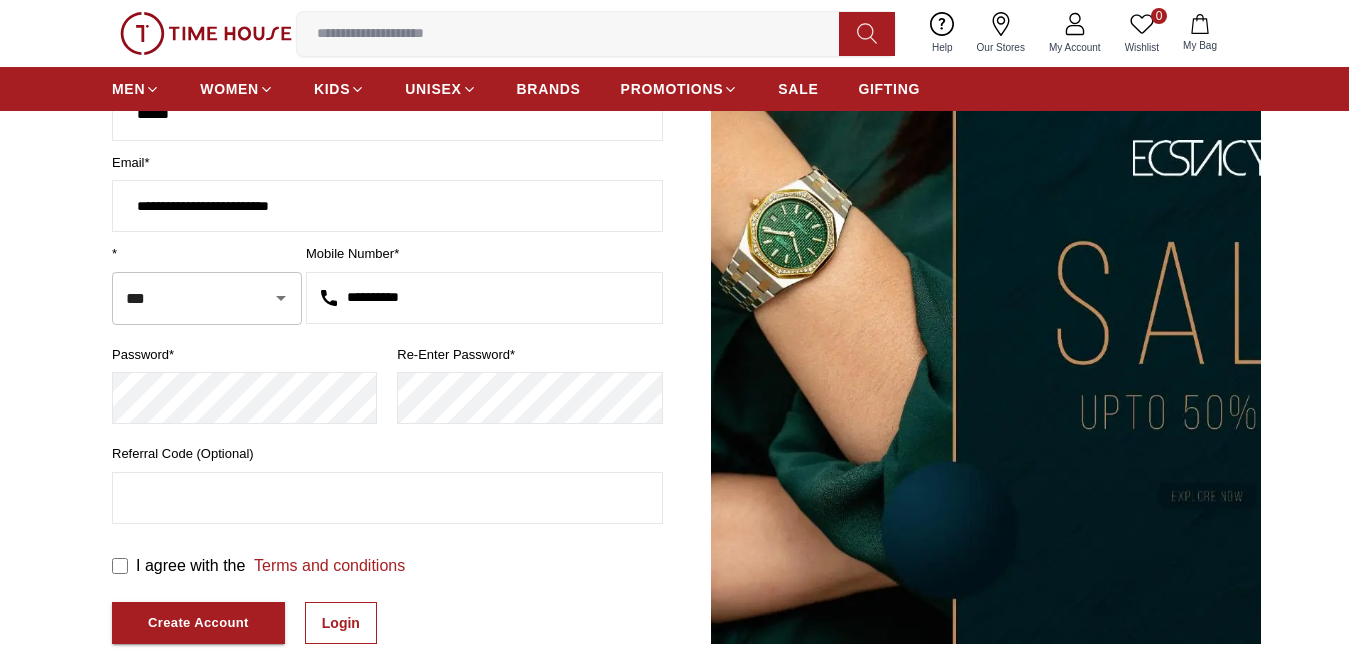 scroll, scrollTop: 200, scrollLeft: 0, axis: vertical 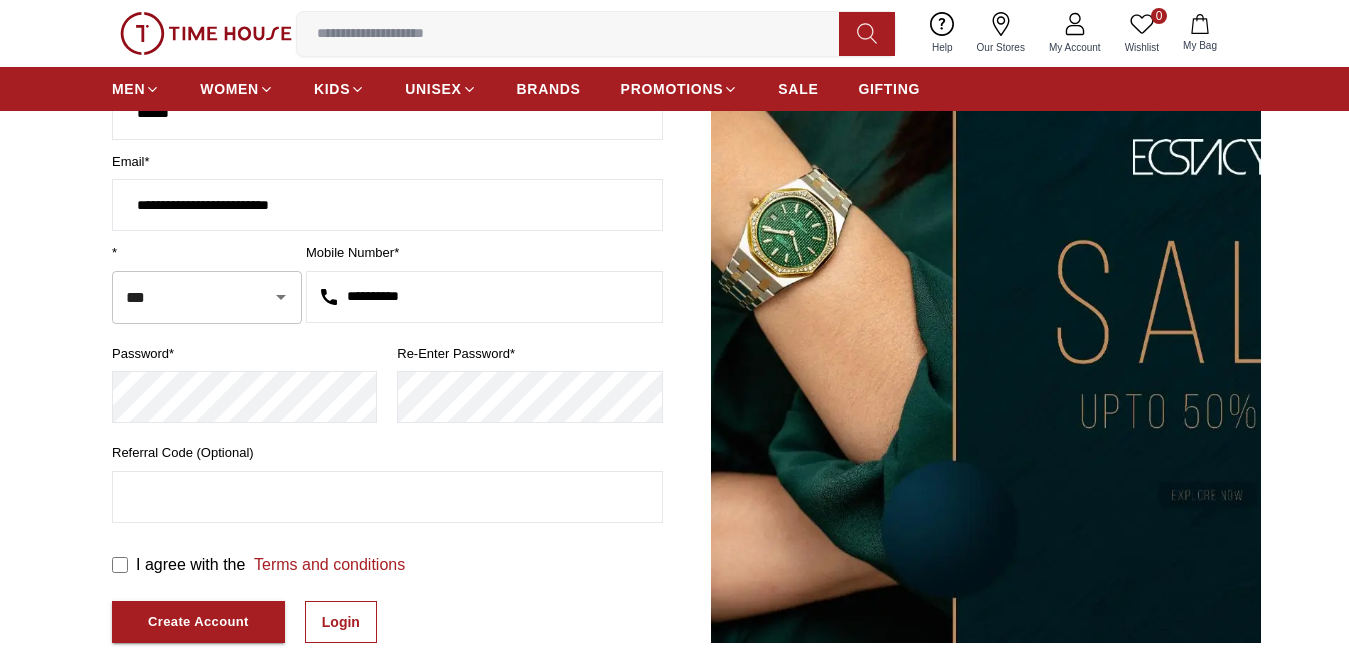 click on "**********" at bounding box center [484, 297] 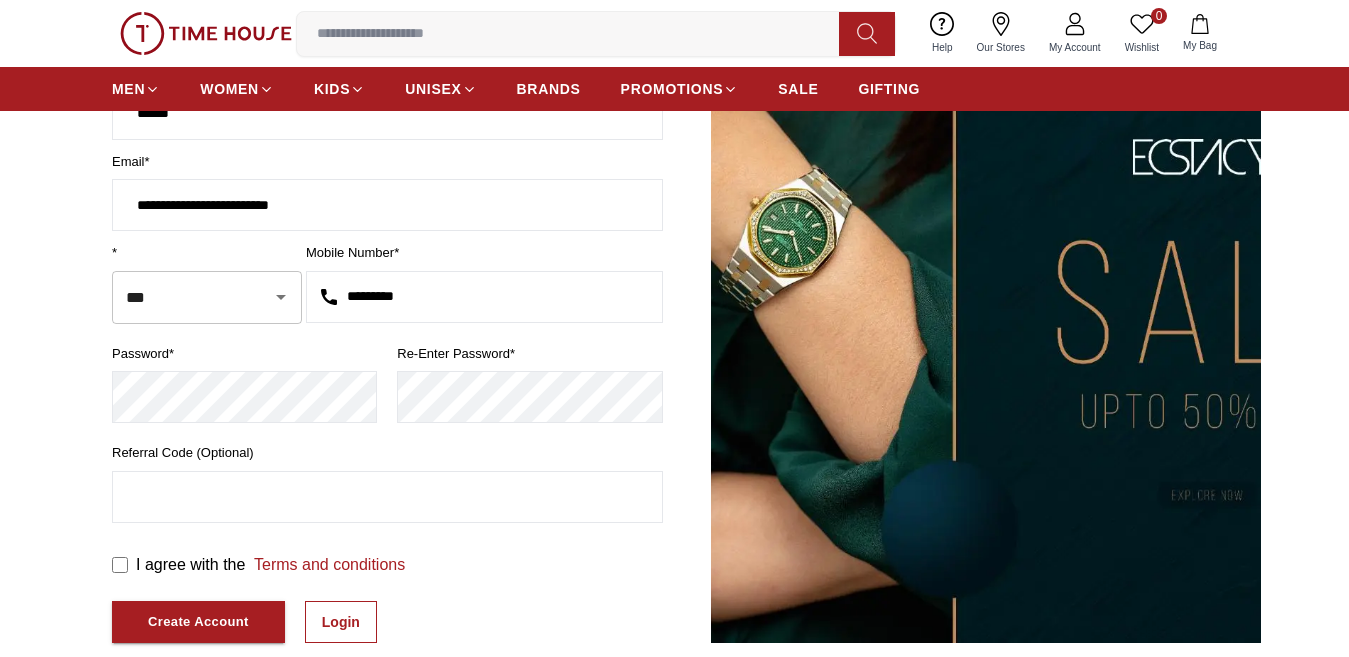 type on "*********" 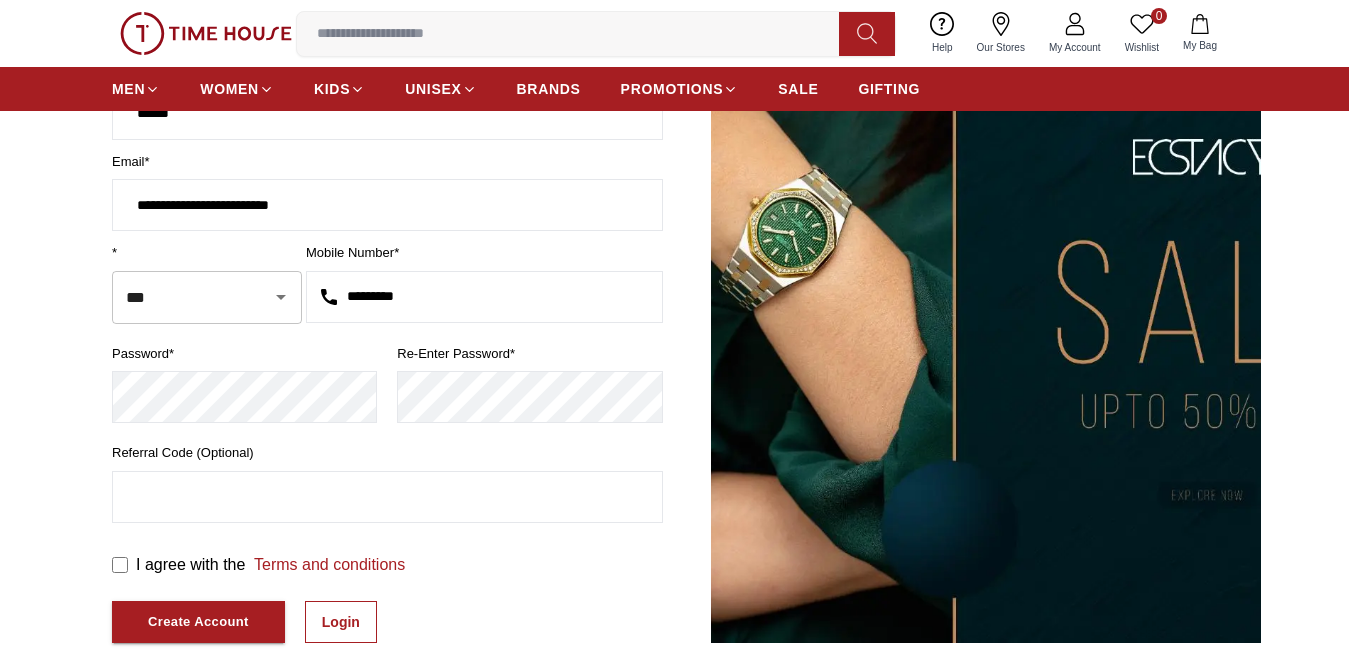 drag, startPoint x: 107, startPoint y: 376, endPoint x: 346, endPoint y: 462, distance: 254.00197 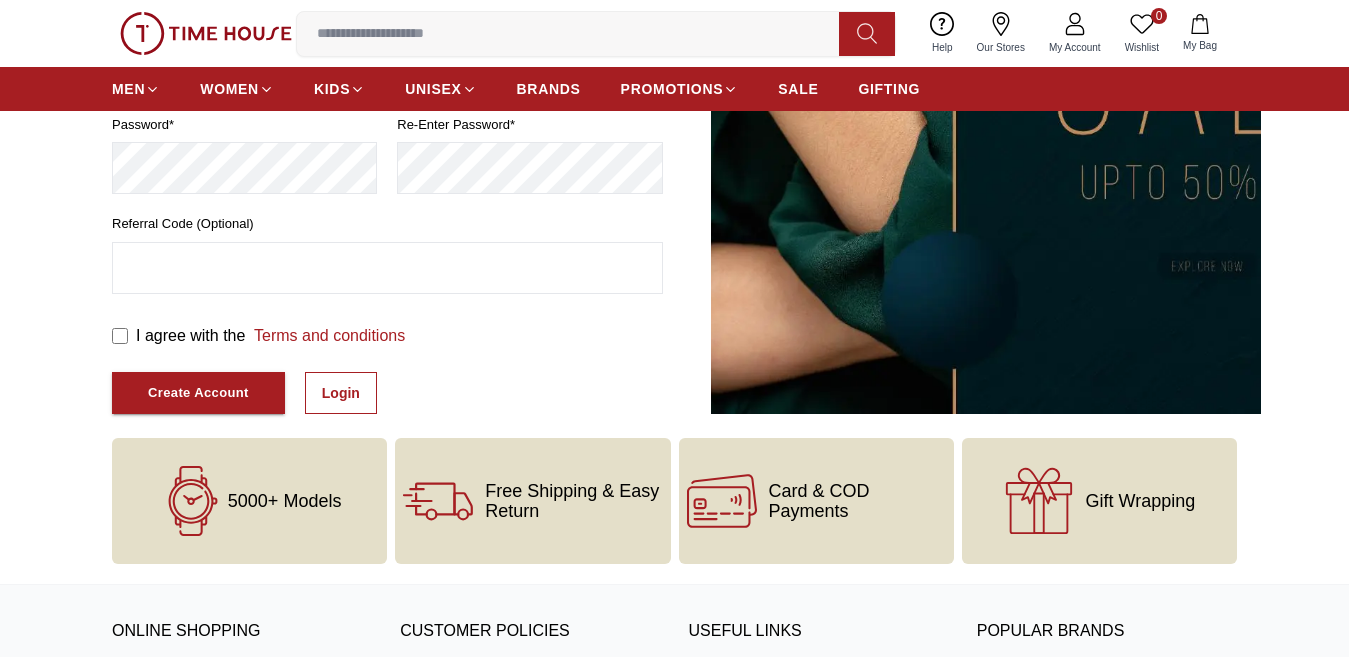 scroll, scrollTop: 400, scrollLeft: 0, axis: vertical 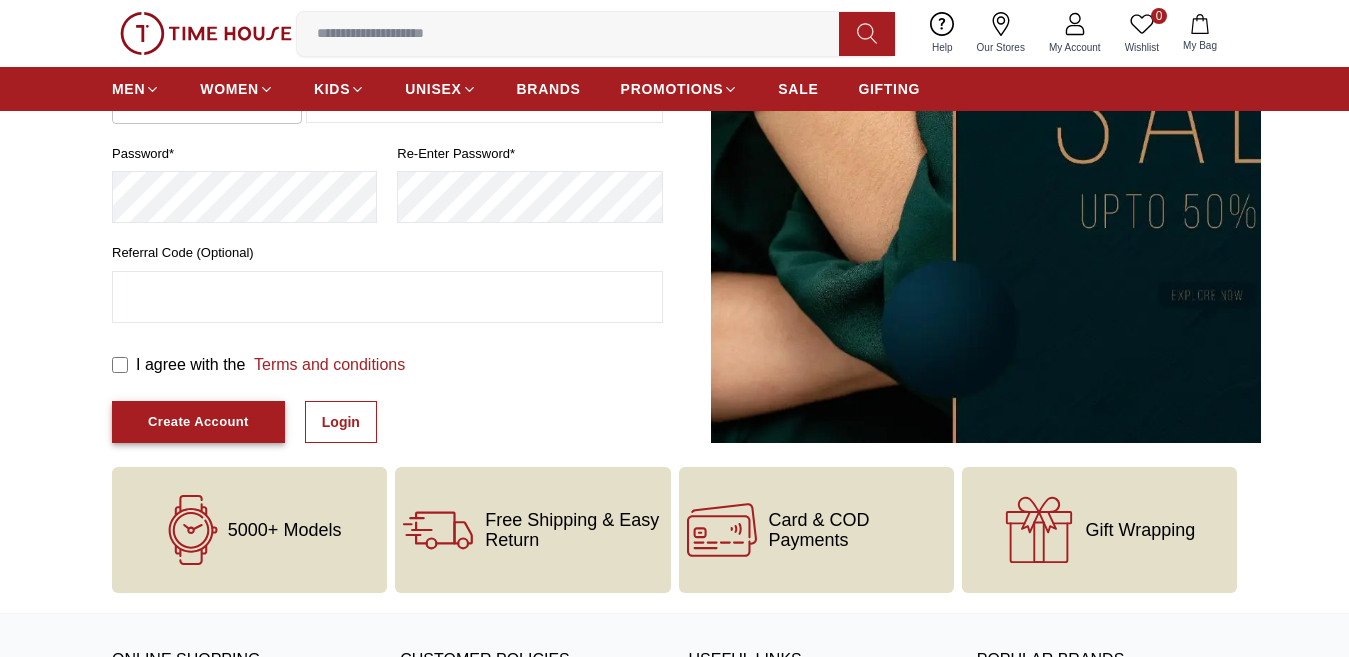 click on "Create Account" at bounding box center (198, 422) 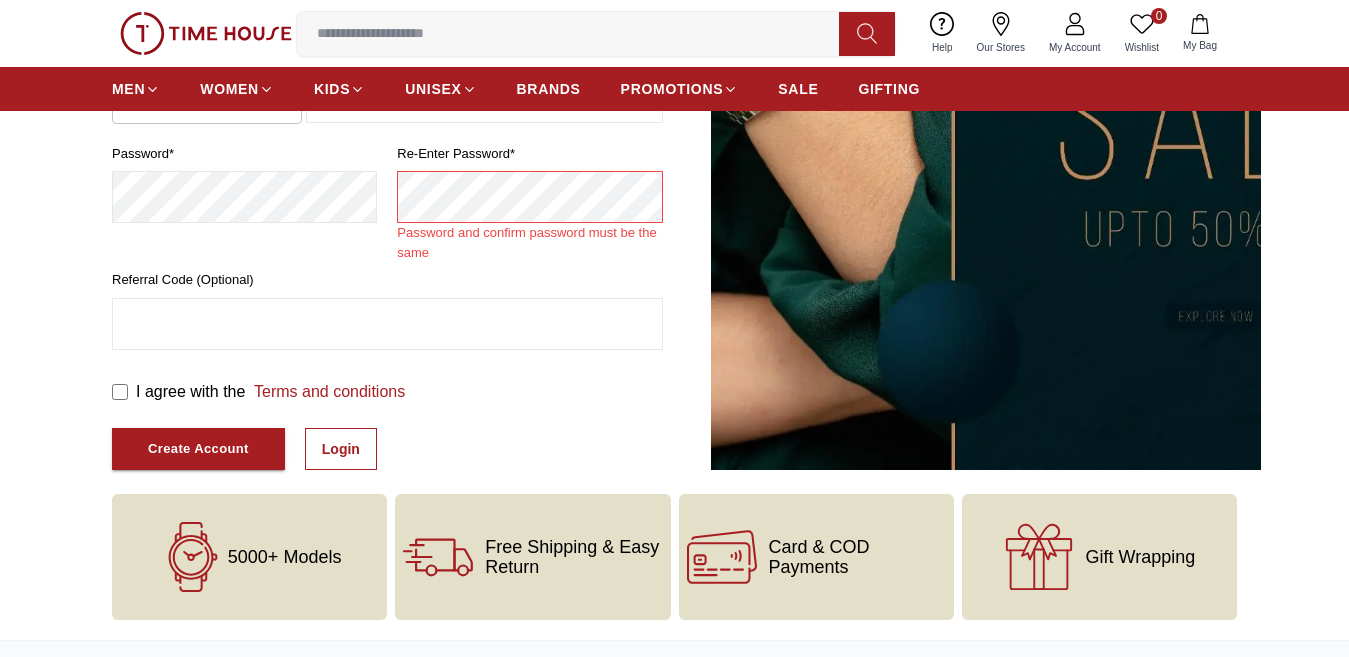 click on "password   * Re-enter Password   * Password and confirm password must be the same" at bounding box center (387, 203) 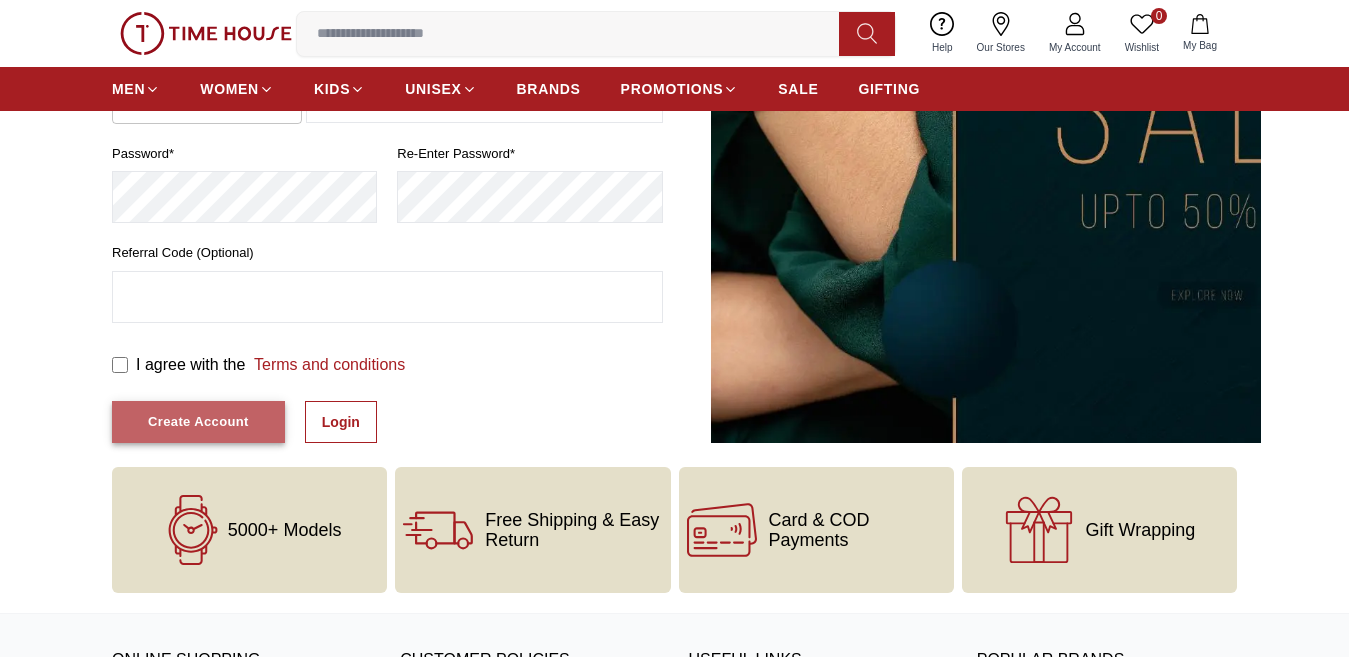 click on "Create Account" at bounding box center [198, 422] 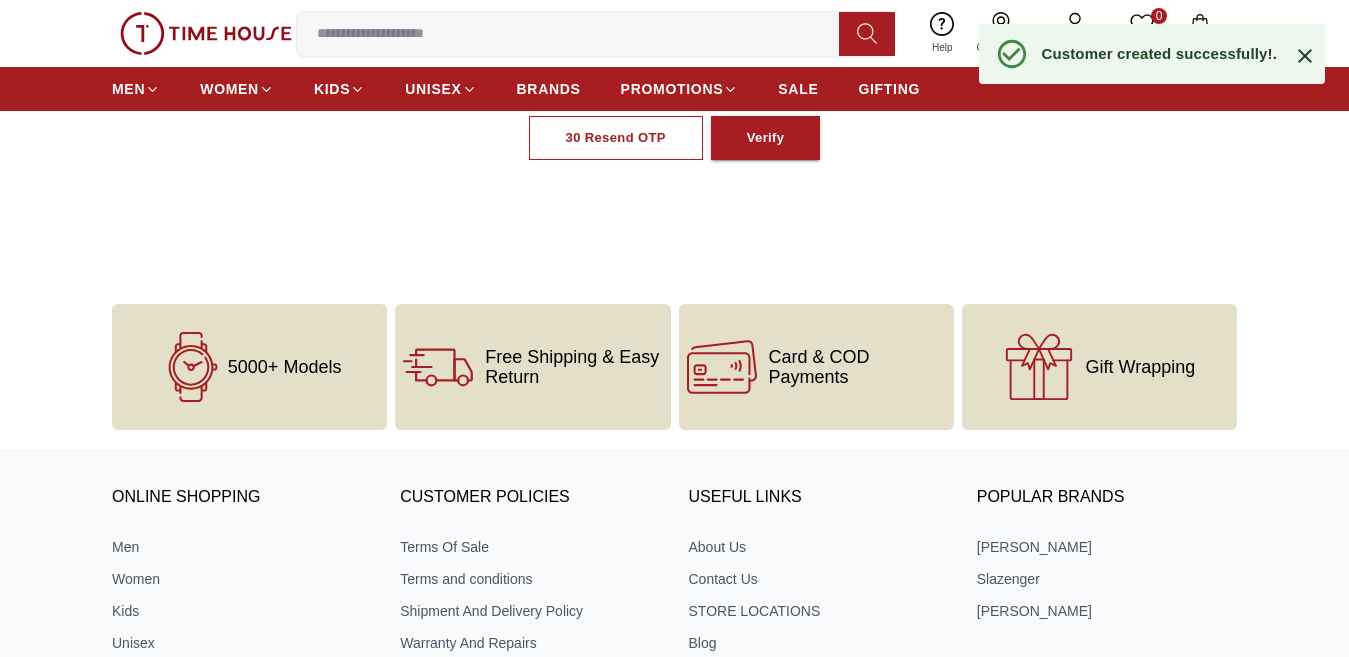 scroll, scrollTop: 0, scrollLeft: 0, axis: both 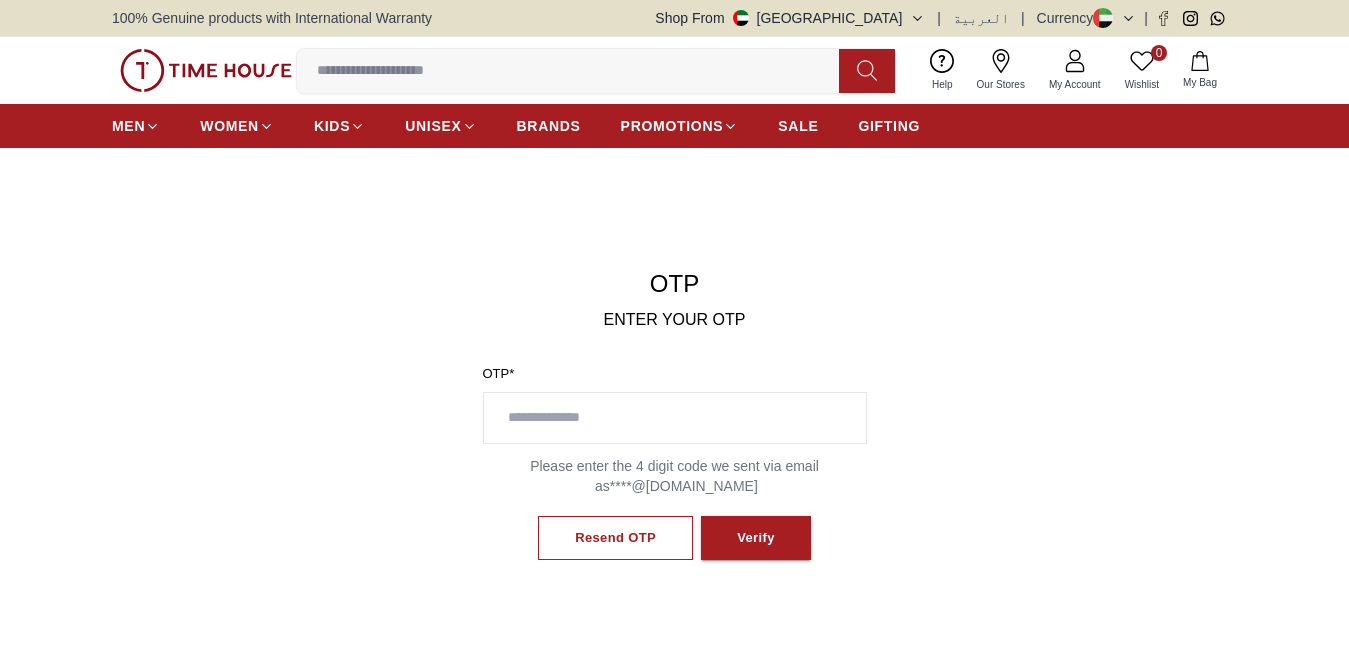 click on "Resend OTP Verify" at bounding box center [675, 538] 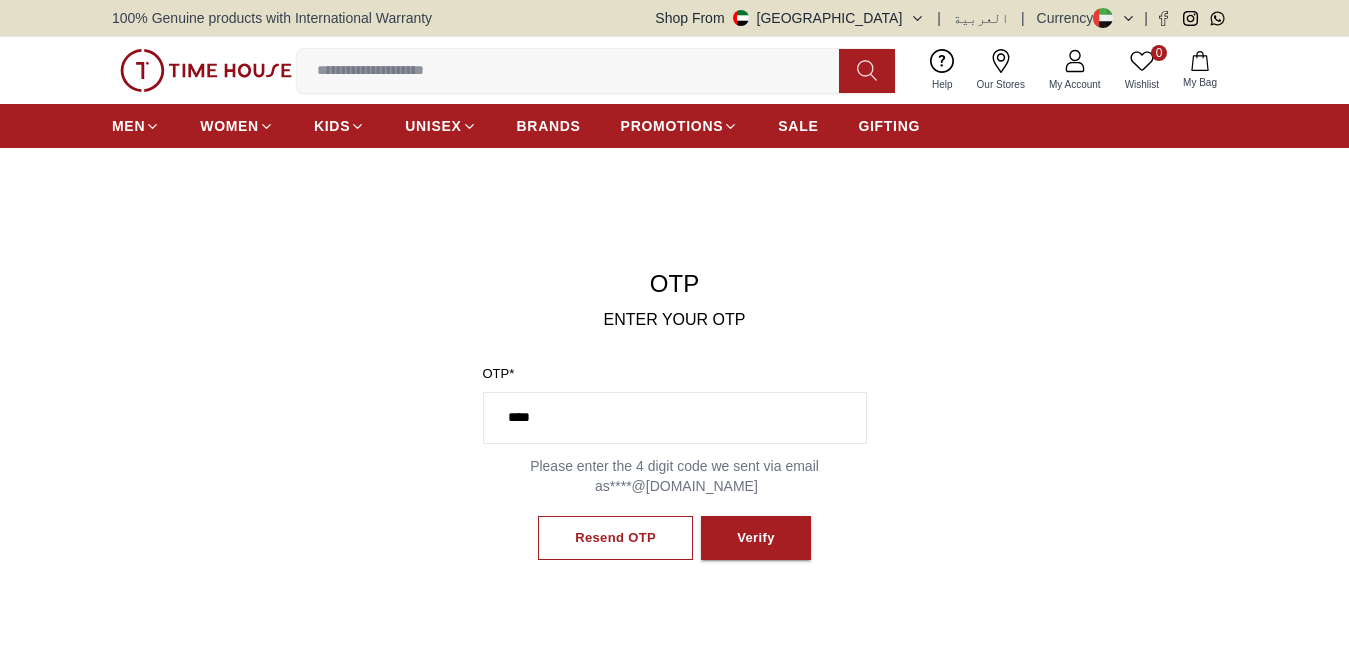 type on "****" 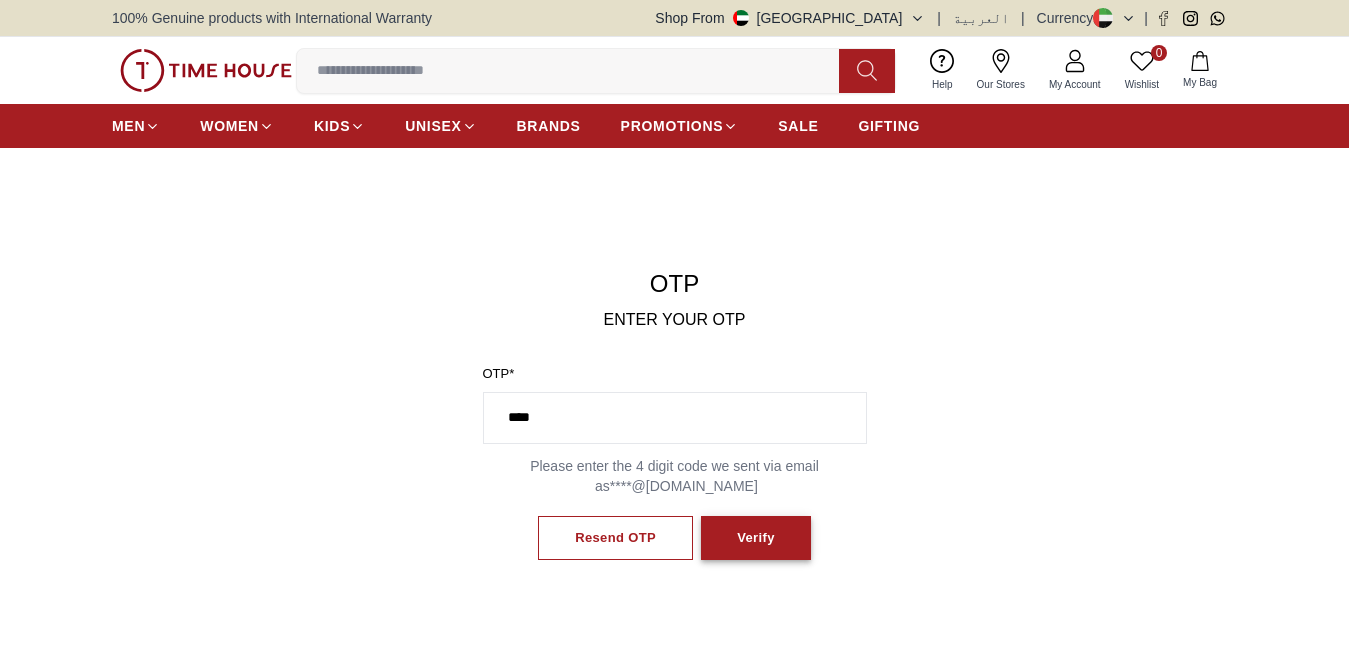 drag, startPoint x: 775, startPoint y: 524, endPoint x: 764, endPoint y: 532, distance: 13.601471 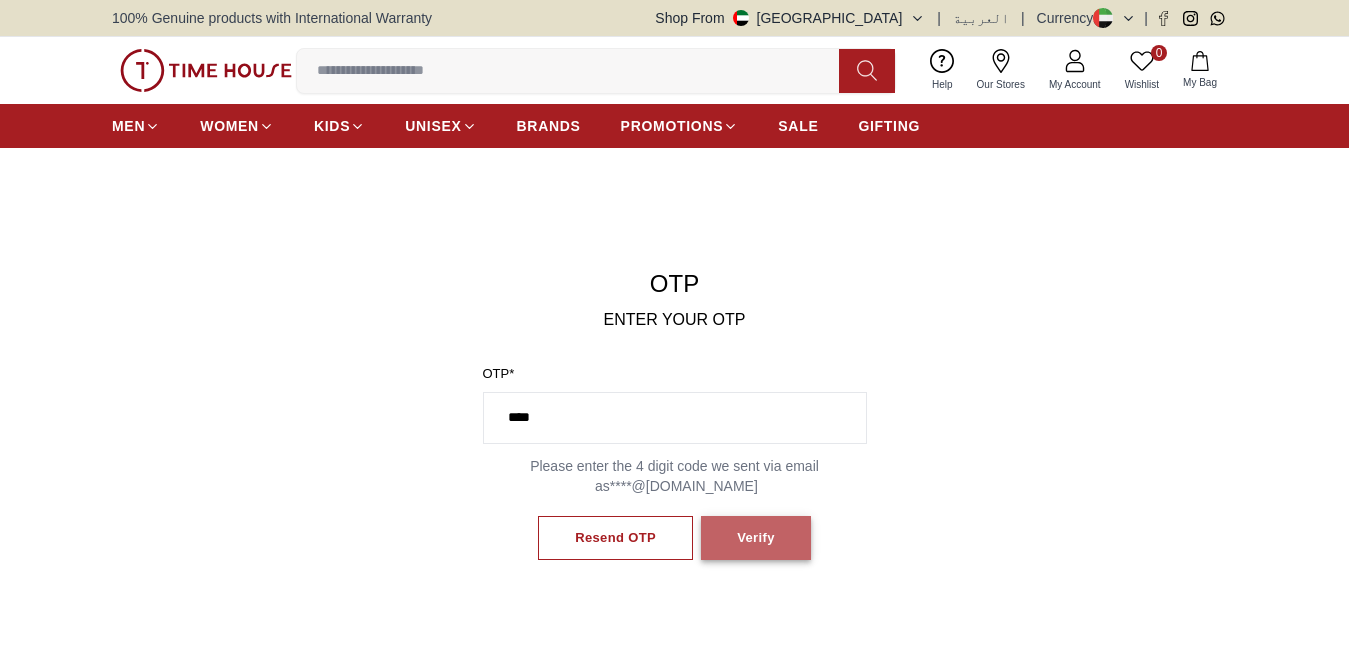 click on "Verify" at bounding box center [756, 538] 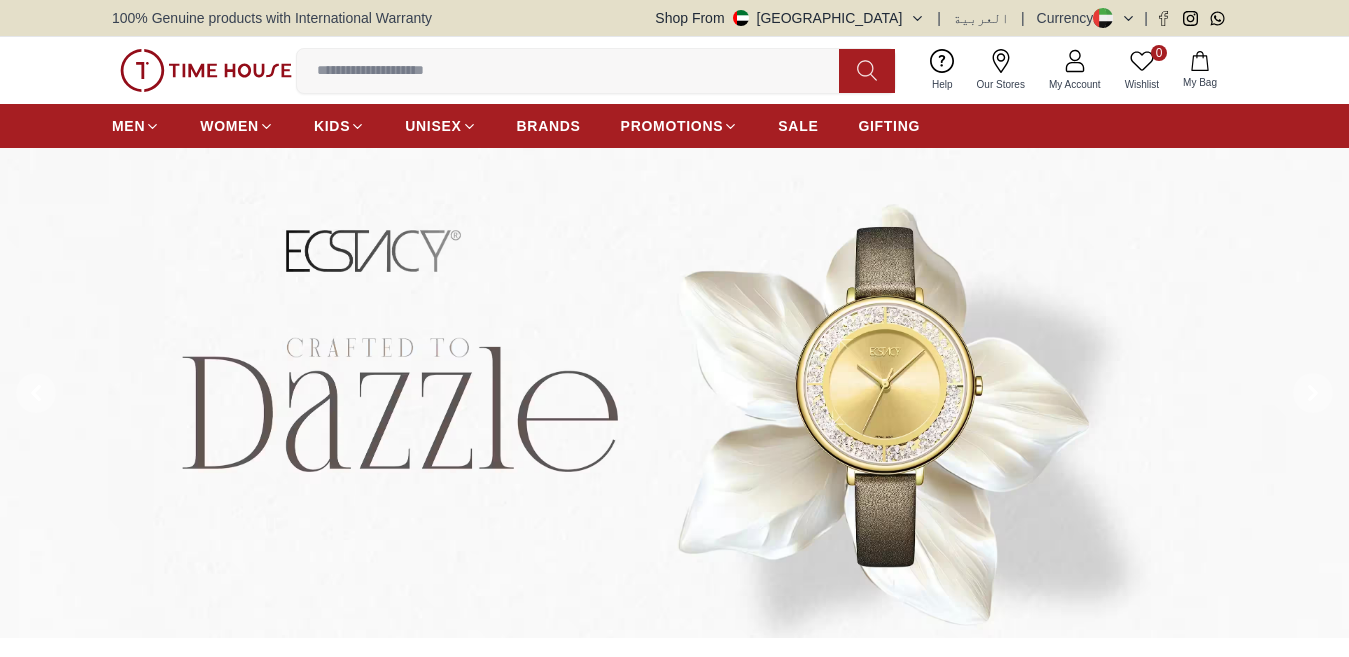 scroll, scrollTop: 0, scrollLeft: 0, axis: both 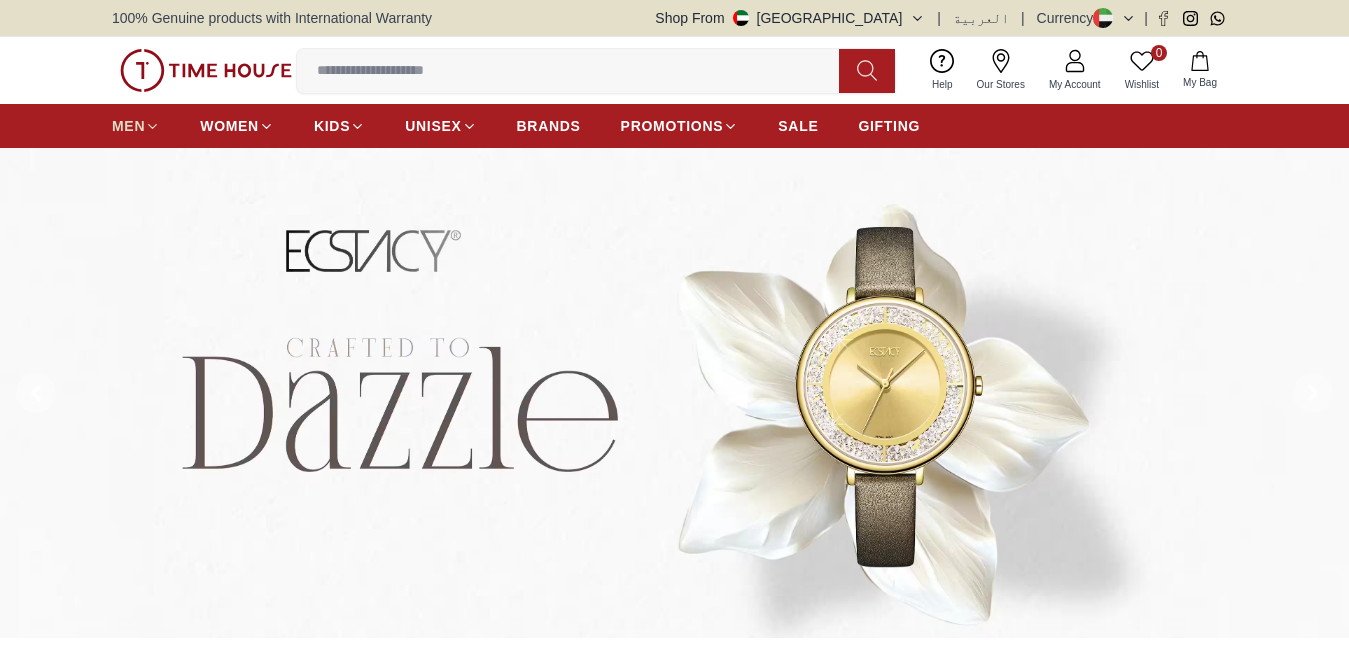 click 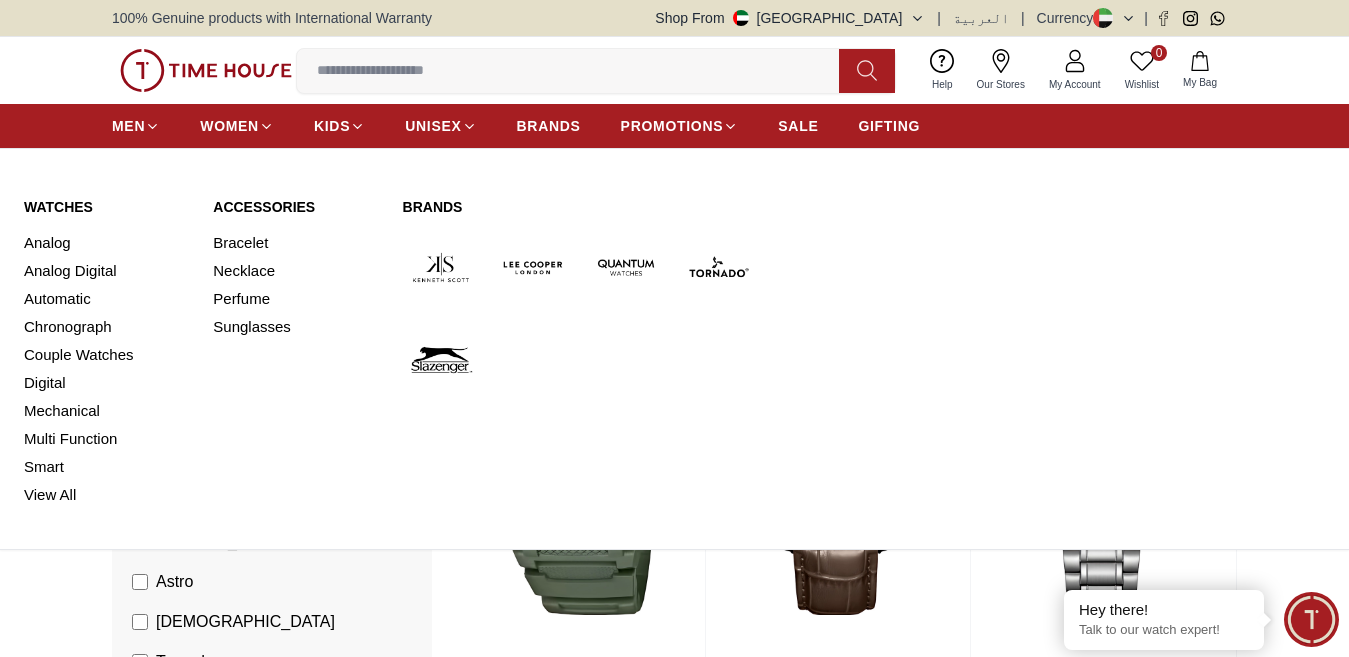 click at bounding box center [533, 267] 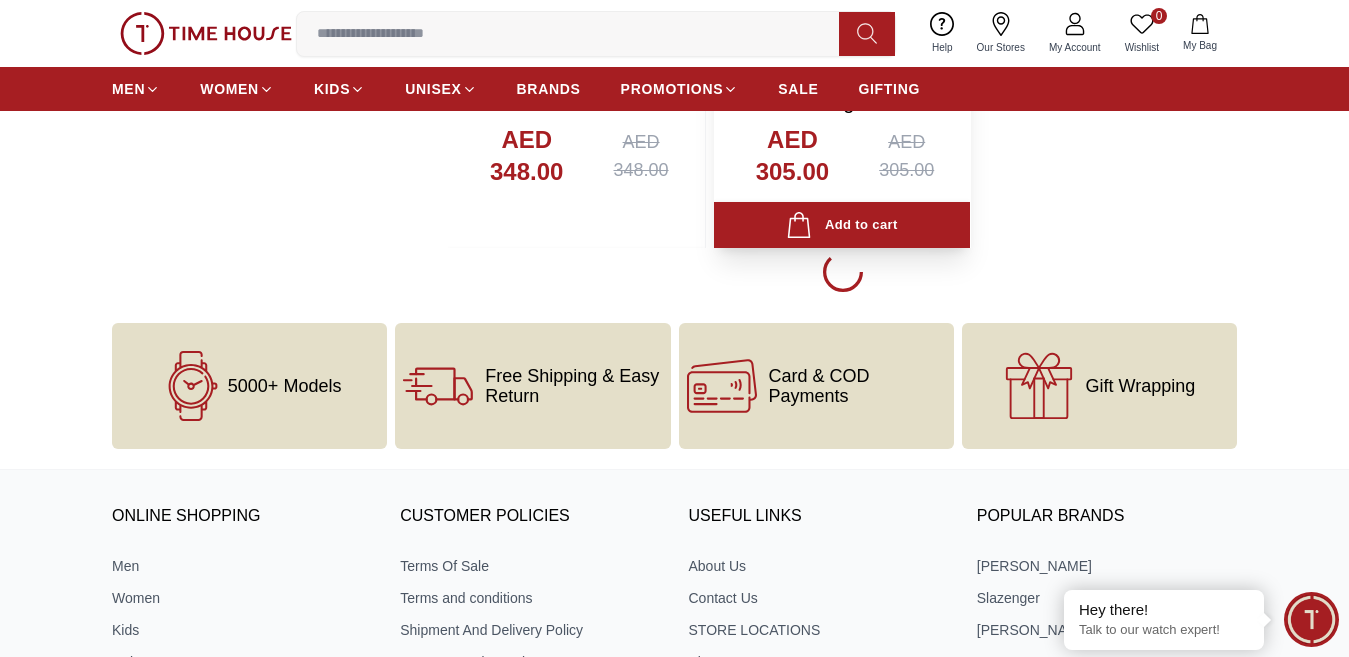scroll, scrollTop: 4600, scrollLeft: 0, axis: vertical 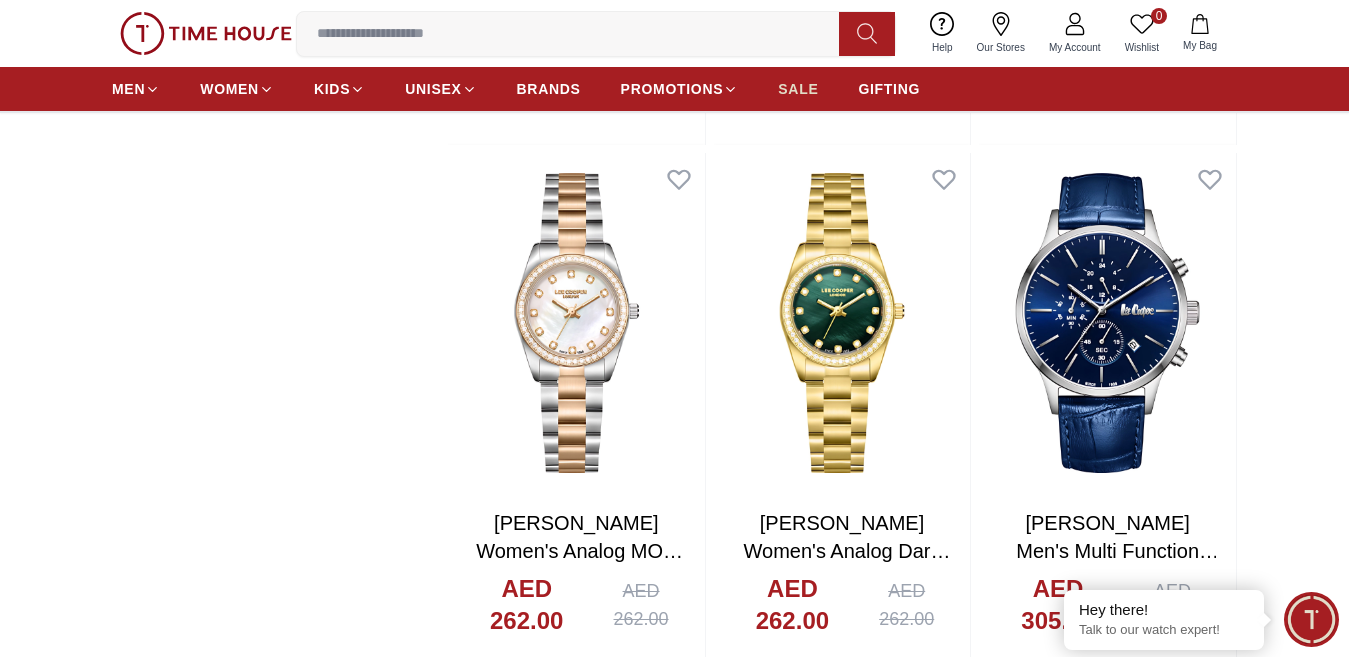 click on "SALE" at bounding box center (798, 89) 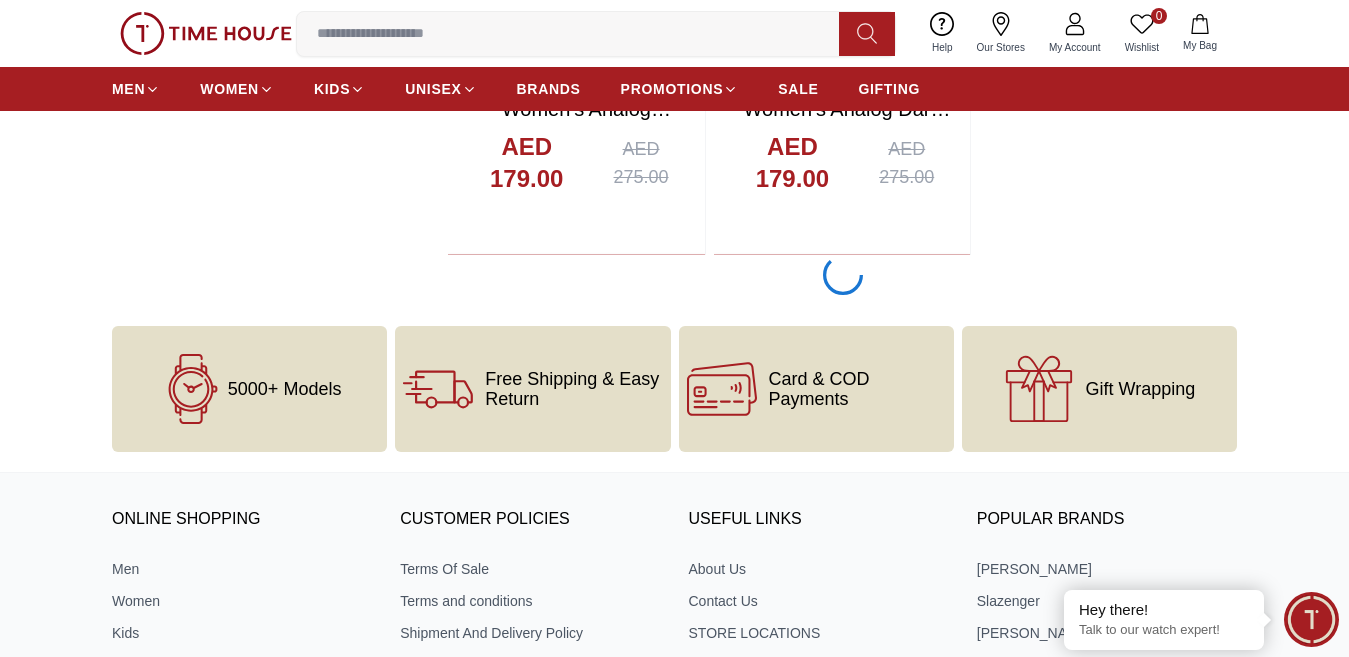 scroll, scrollTop: 4600, scrollLeft: 0, axis: vertical 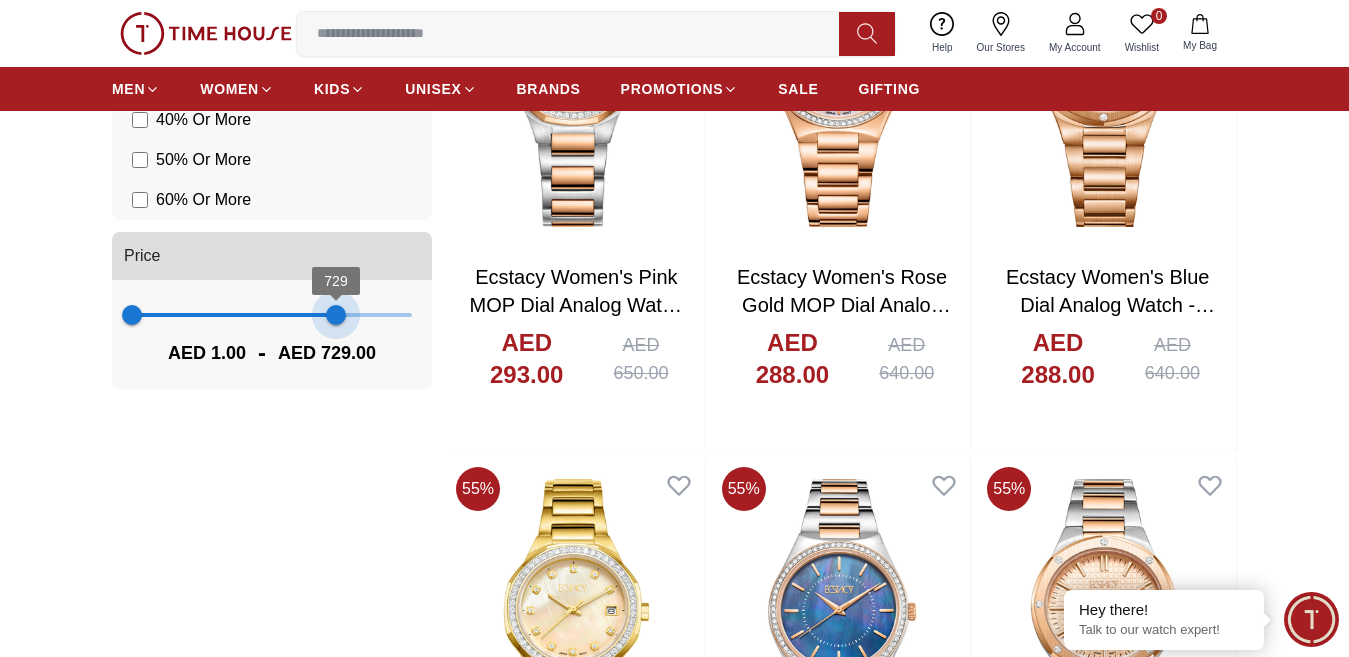 click on "1 729" at bounding box center (272, 315) 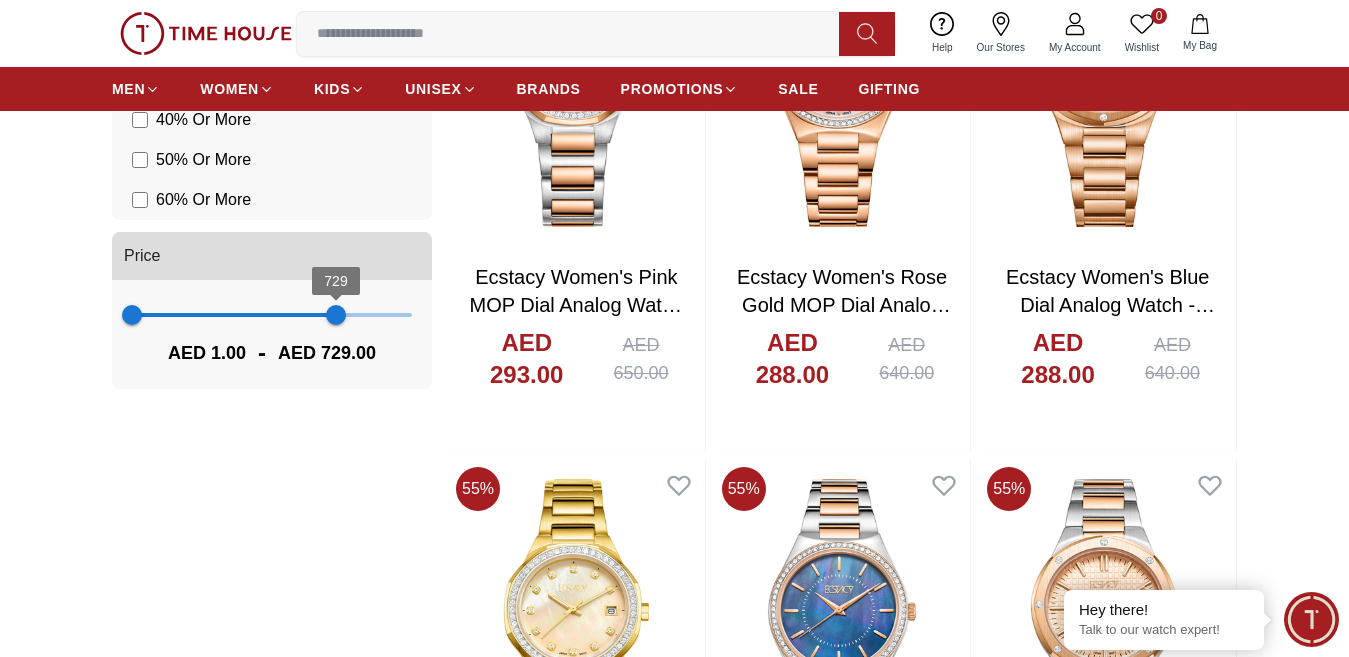 click on "729" at bounding box center (336, 315) 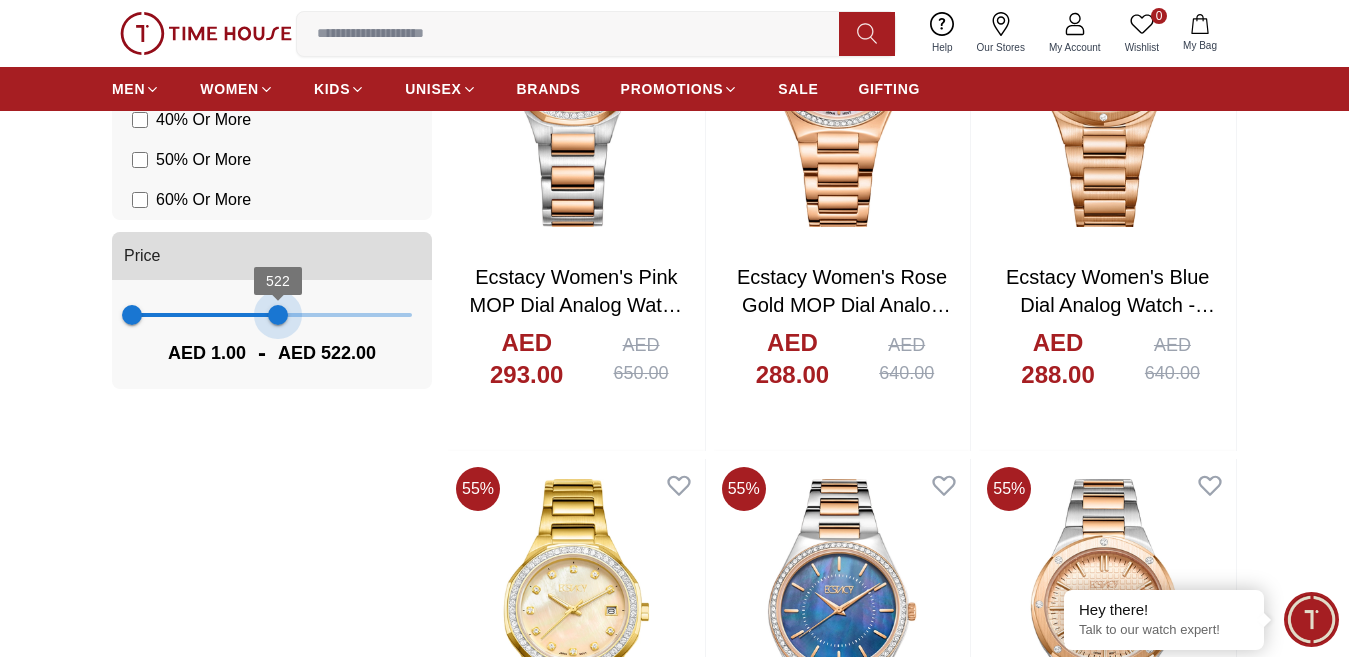 click on "1 522" at bounding box center [272, 315] 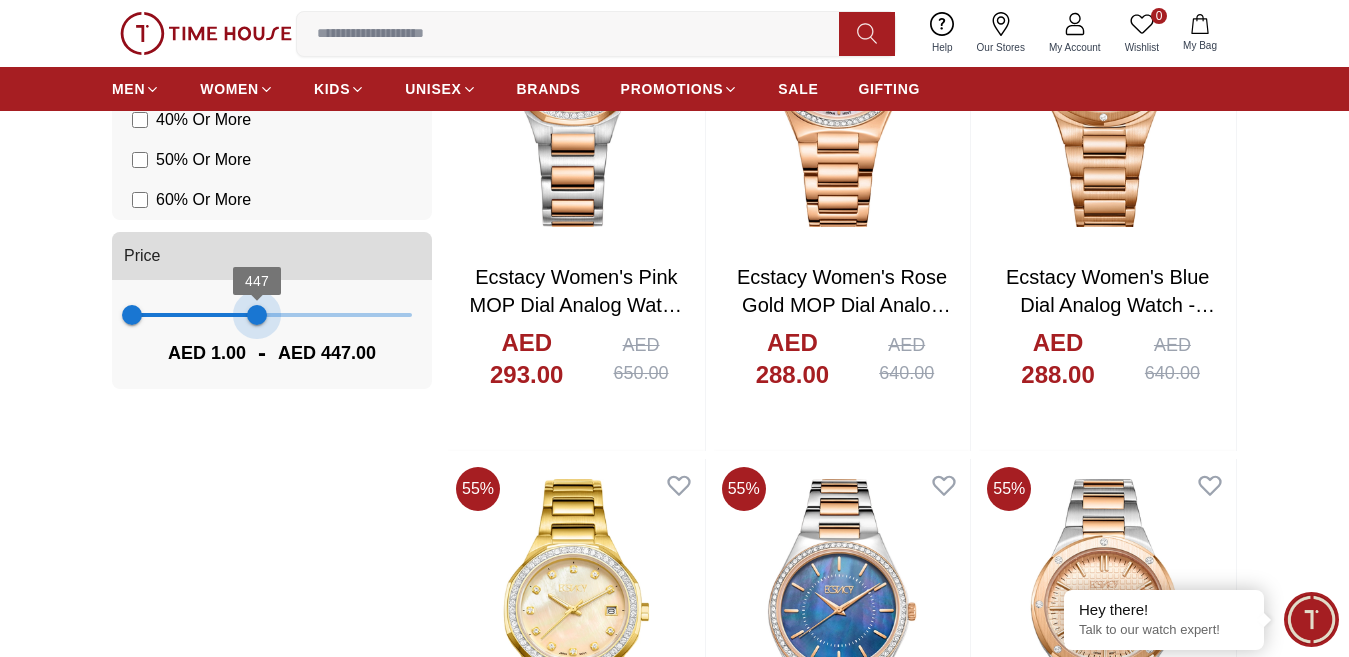 click on "1 447" at bounding box center [272, 315] 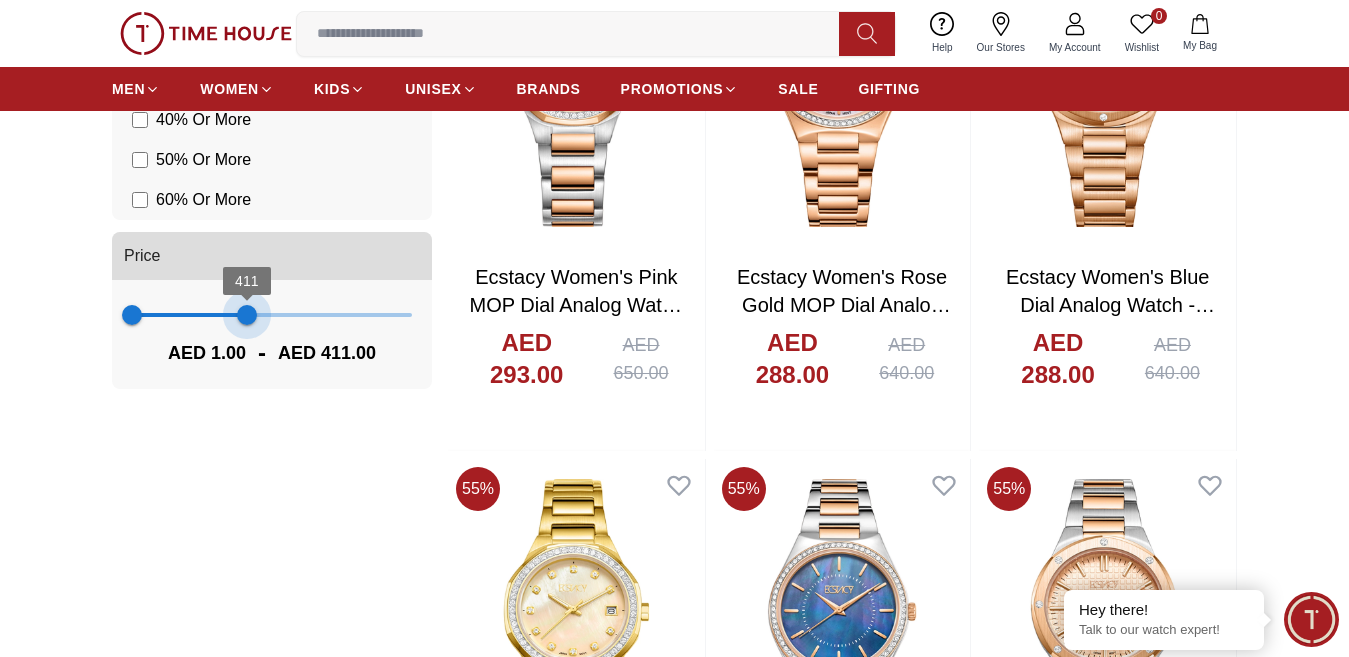 click on "411" at bounding box center (247, 315) 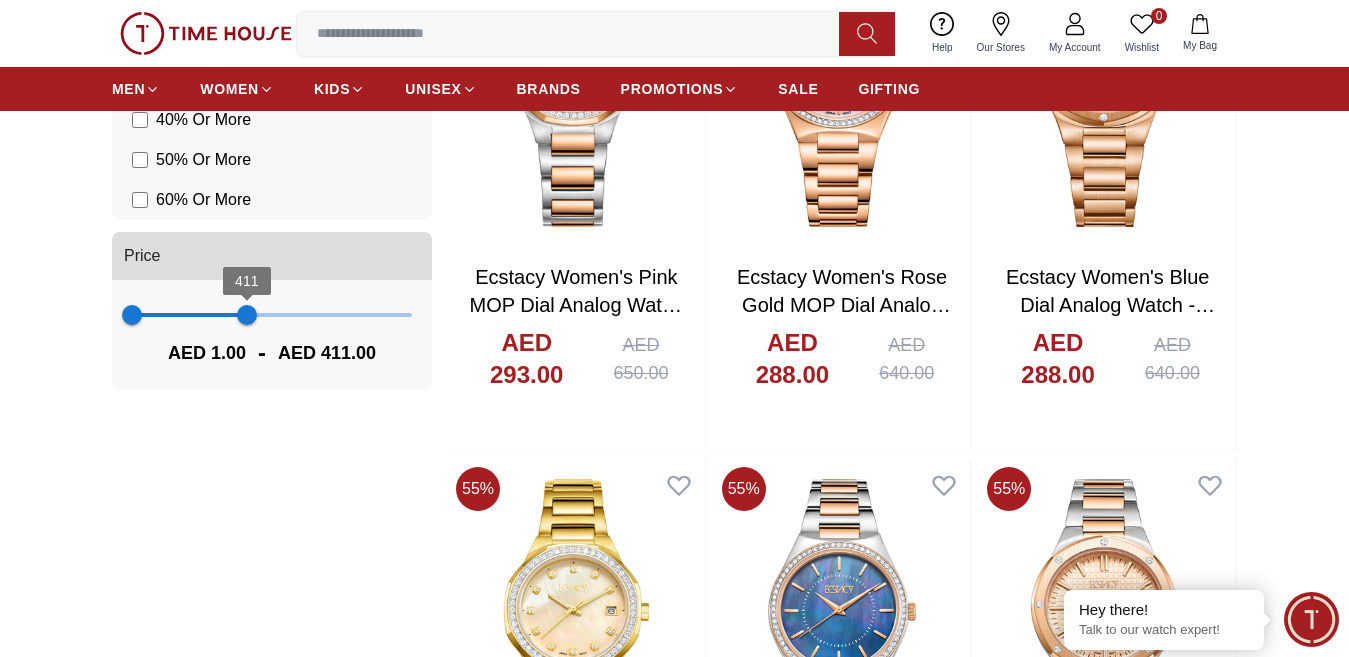 drag, startPoint x: 228, startPoint y: 337, endPoint x: 186, endPoint y: 341, distance: 42.190044 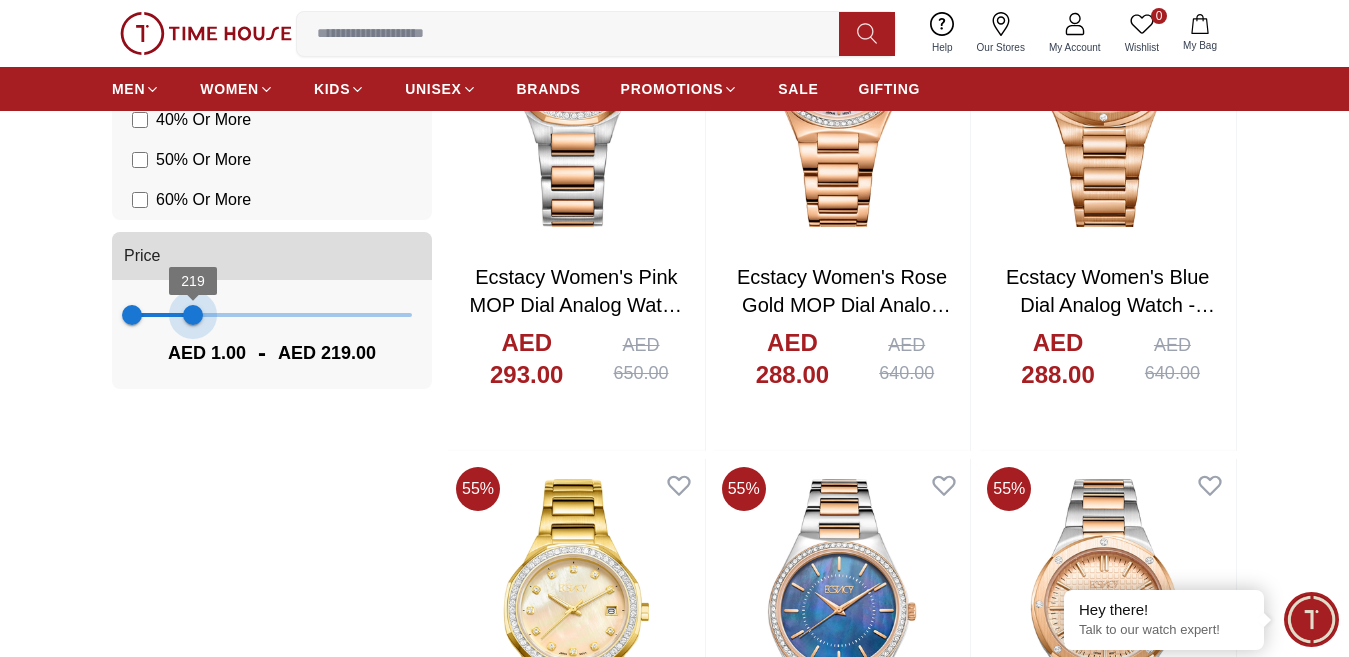 click at bounding box center [162, 315] 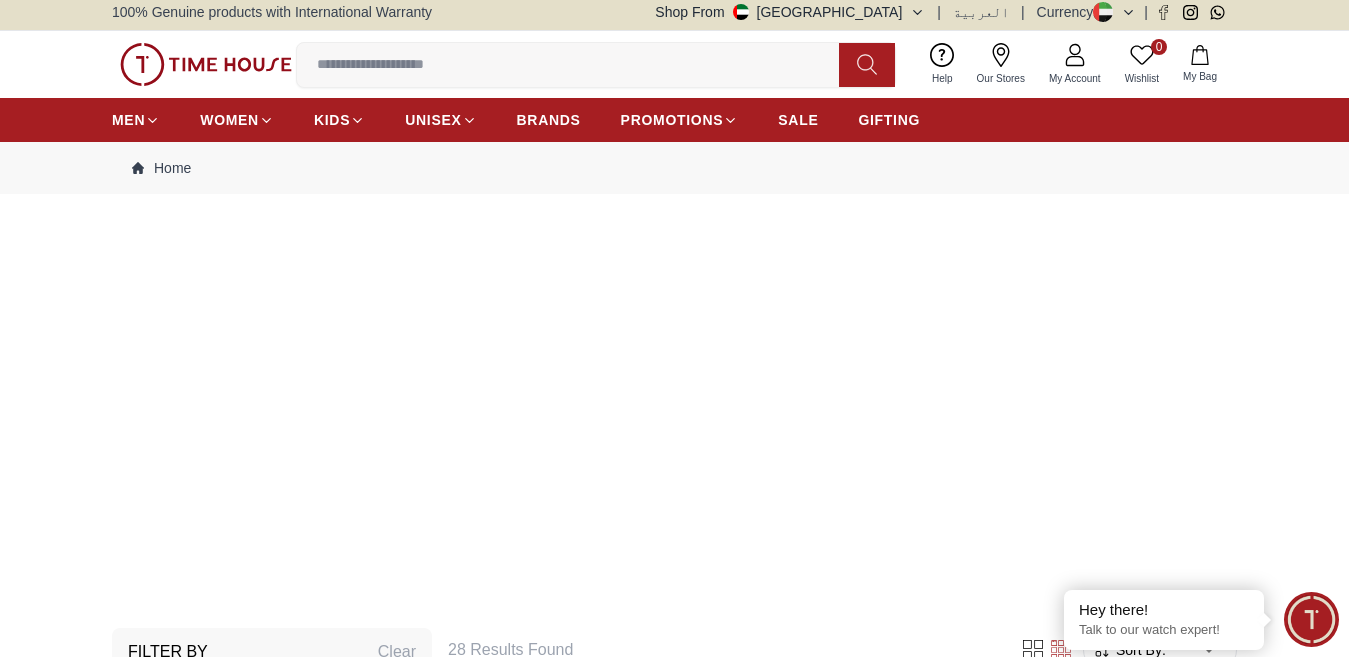scroll, scrollTop: 0, scrollLeft: 0, axis: both 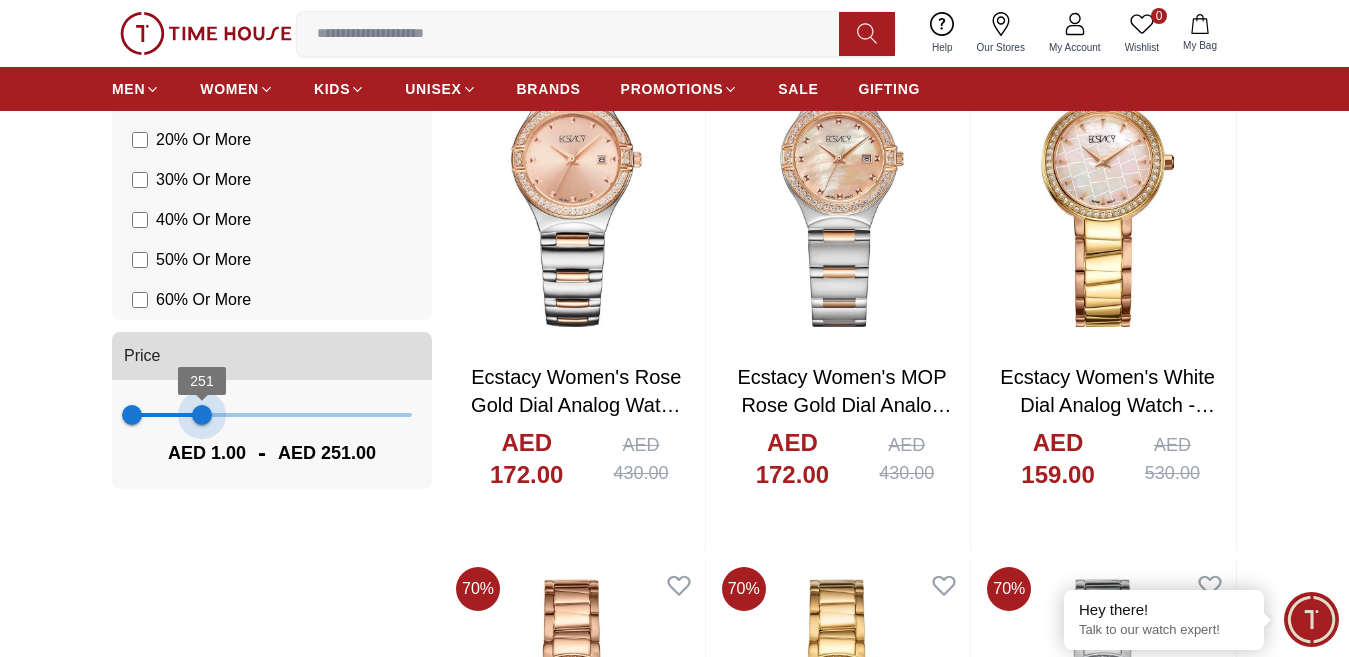 click on "251" at bounding box center [202, 415] 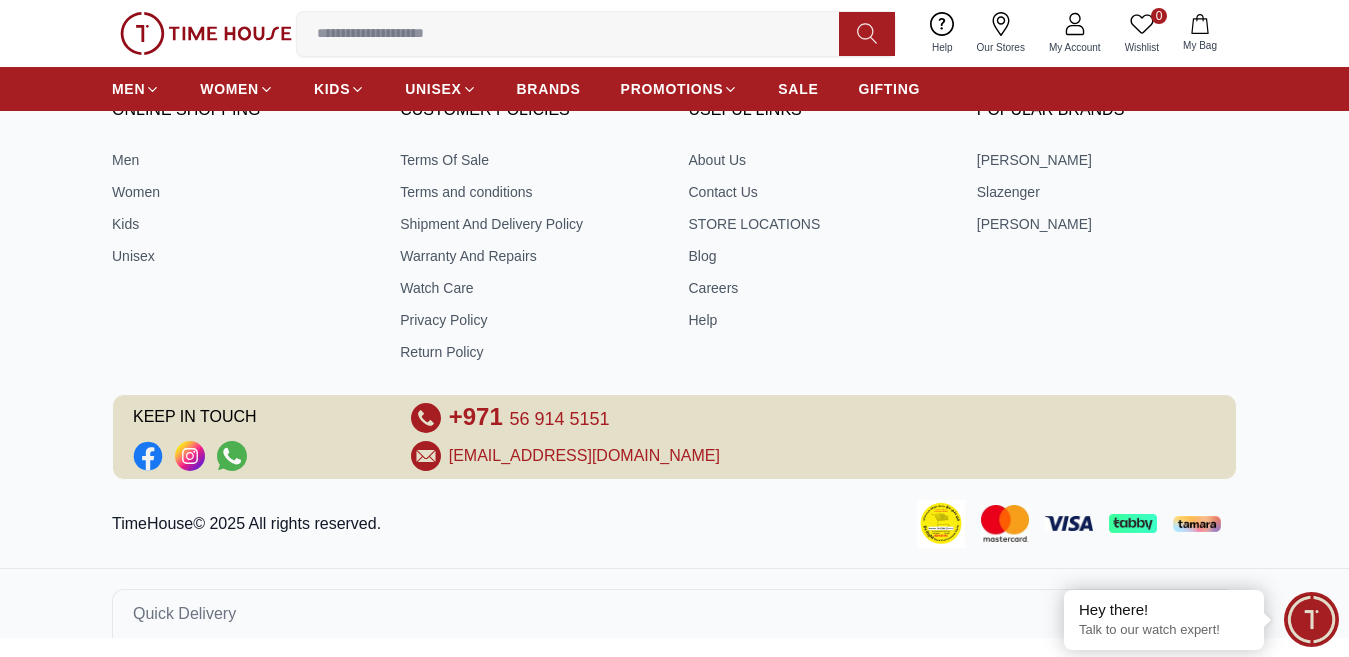 scroll, scrollTop: 4730, scrollLeft: 0, axis: vertical 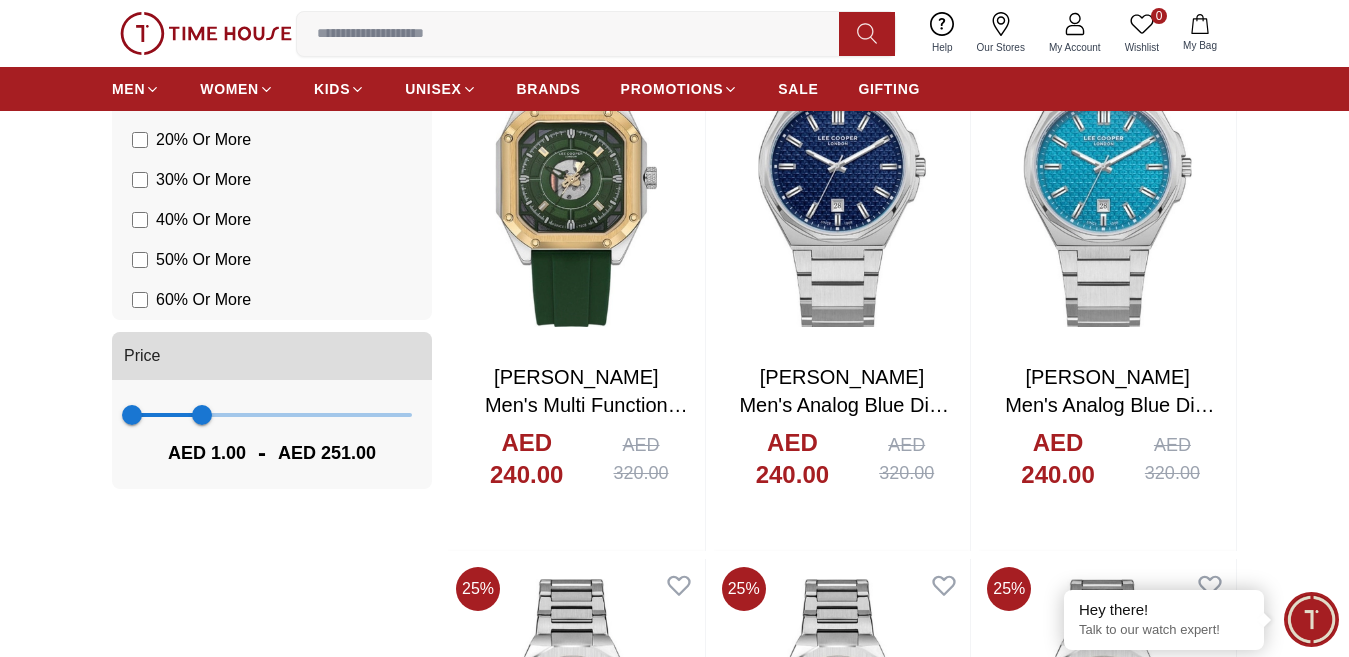 type on "***" 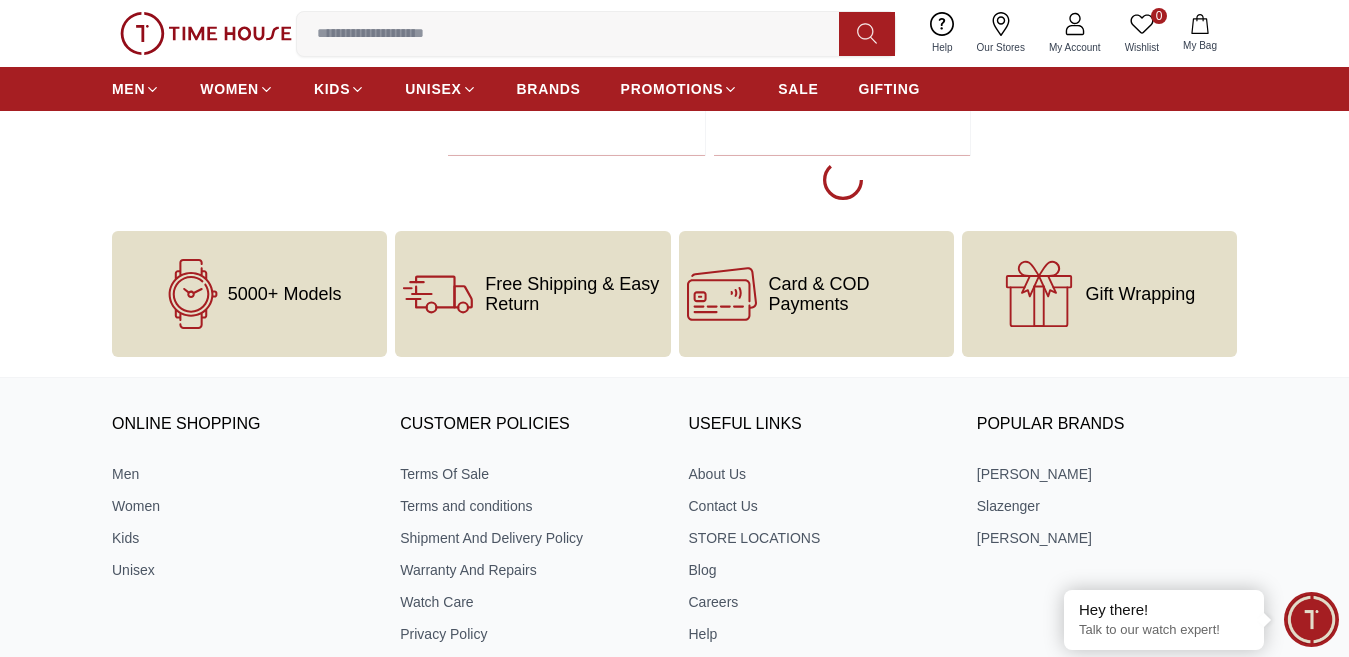 scroll, scrollTop: 4533, scrollLeft: 0, axis: vertical 